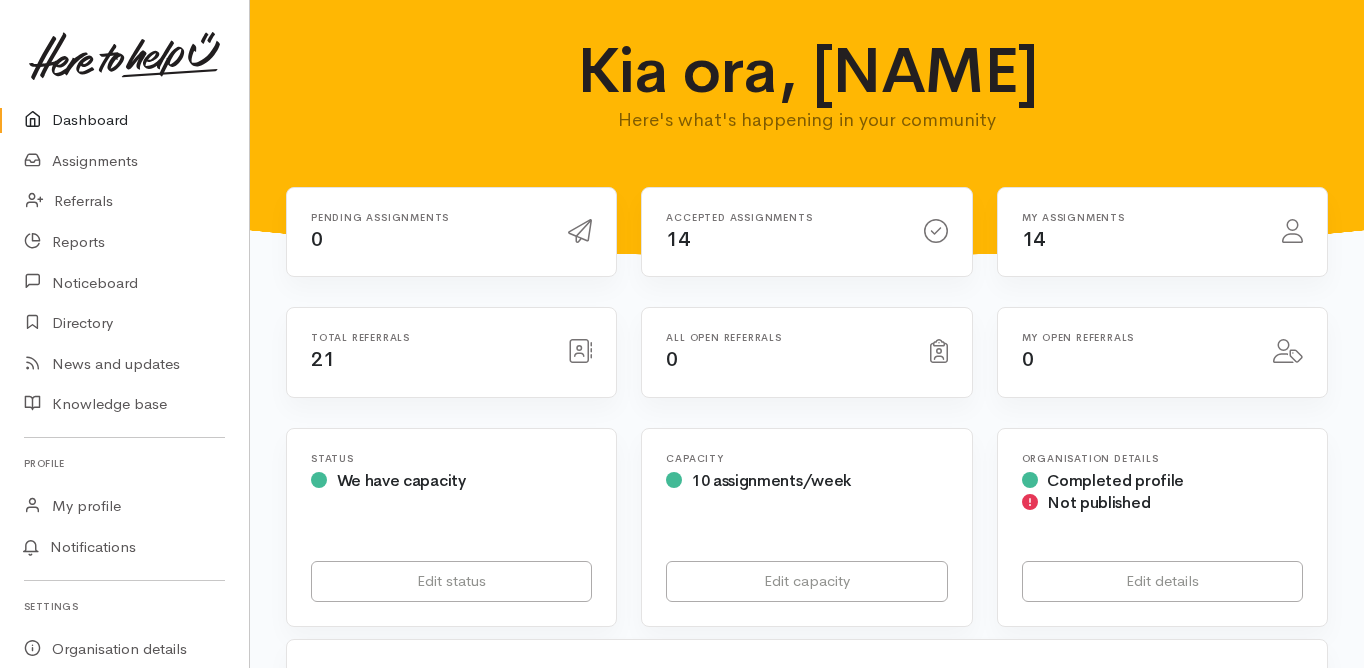 scroll, scrollTop: 0, scrollLeft: 0, axis: both 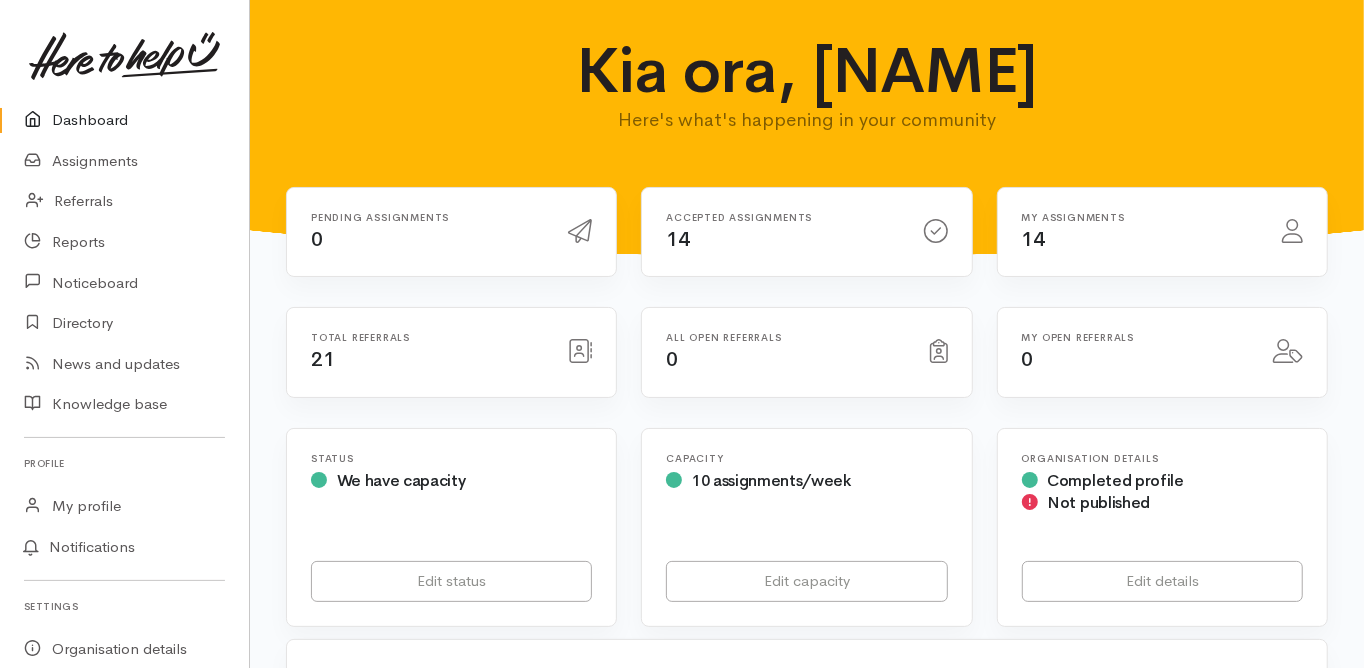 click on "Dashboard" at bounding box center (124, 120) 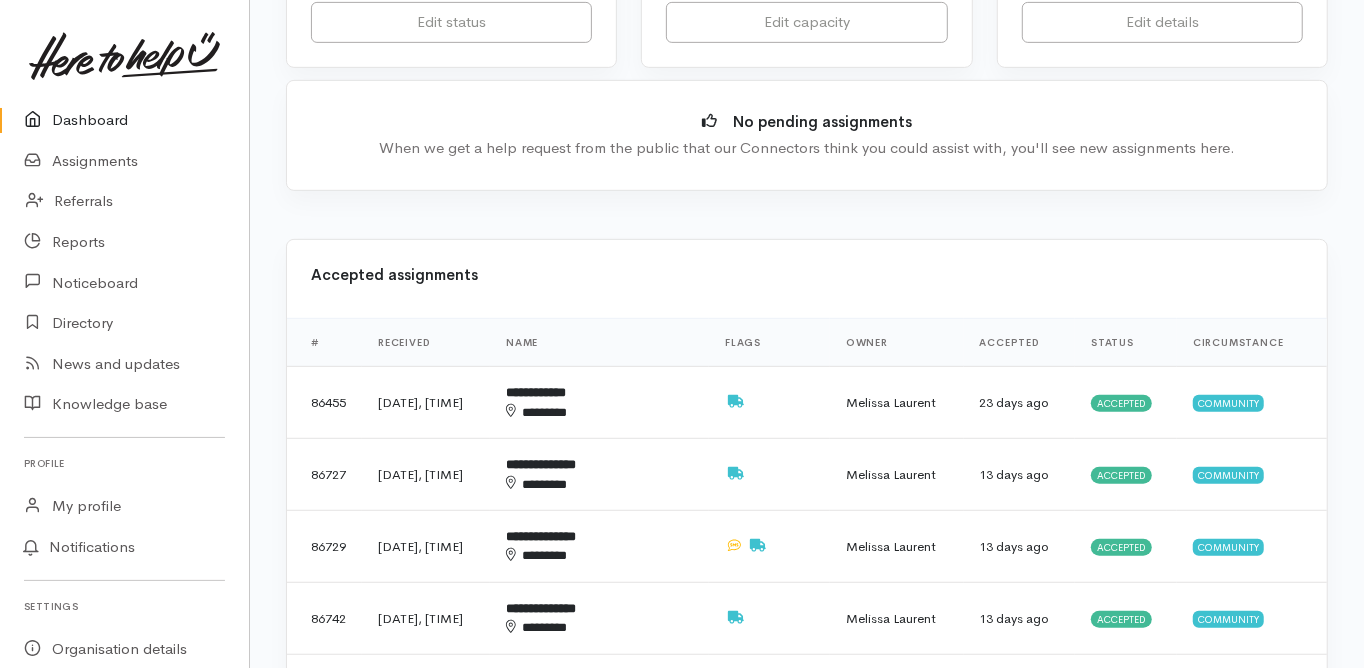 scroll, scrollTop: 560, scrollLeft: 0, axis: vertical 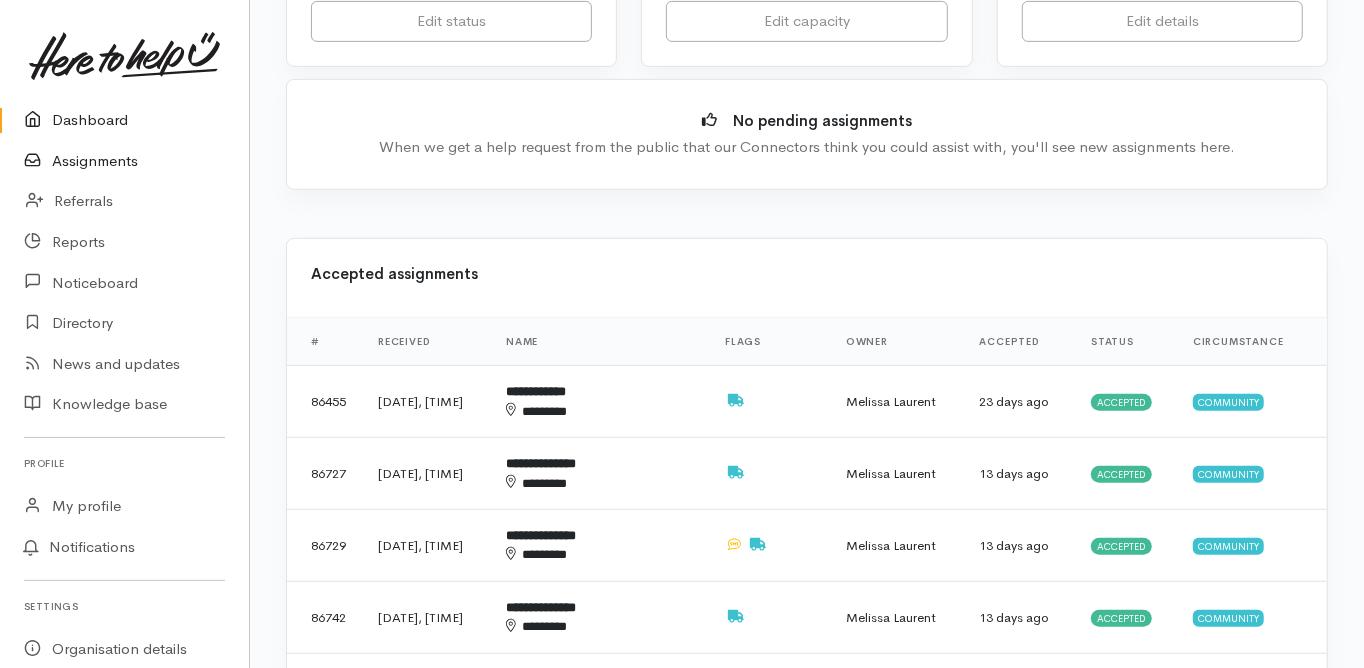 click on "Assignments" at bounding box center [124, 161] 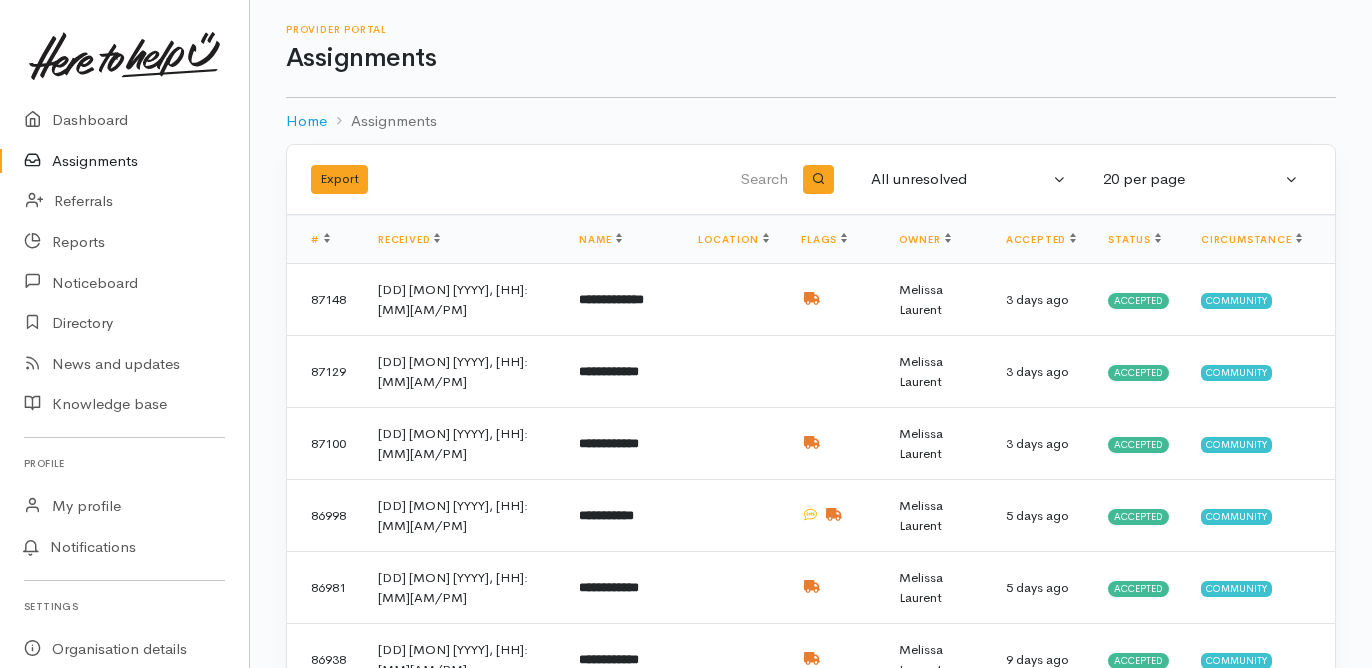 scroll, scrollTop: 0, scrollLeft: 0, axis: both 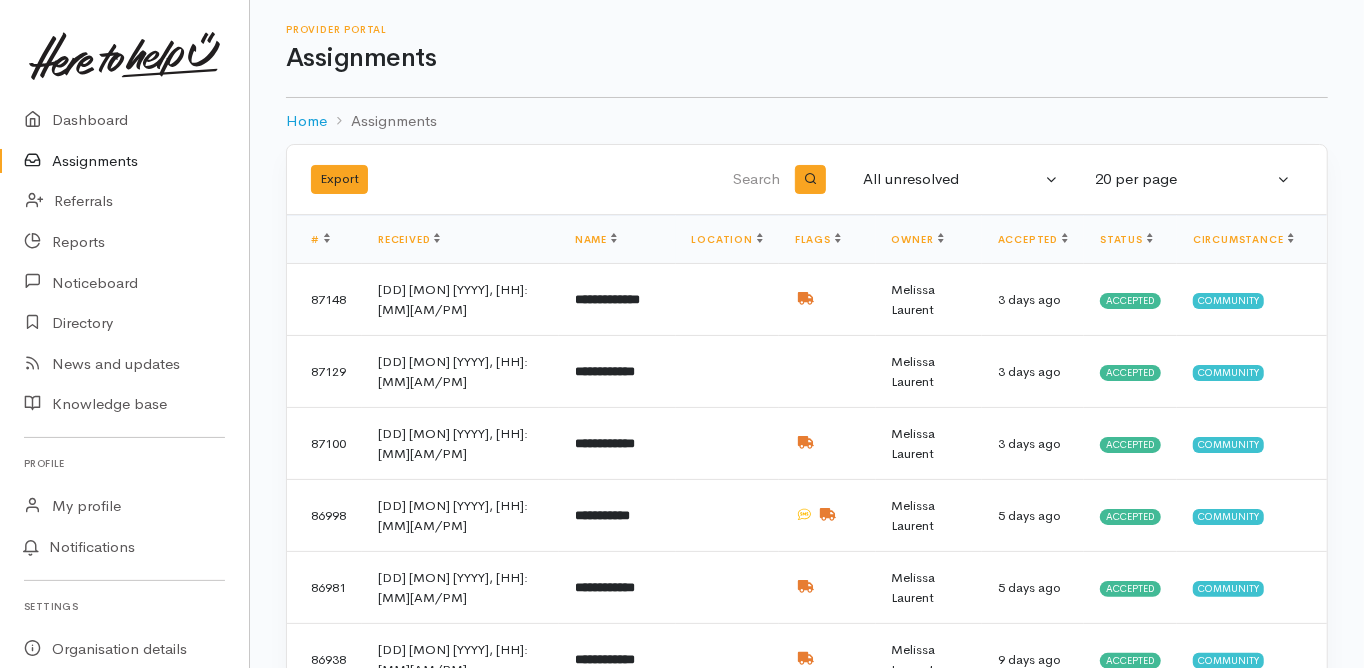 click at bounding box center [682, 180] 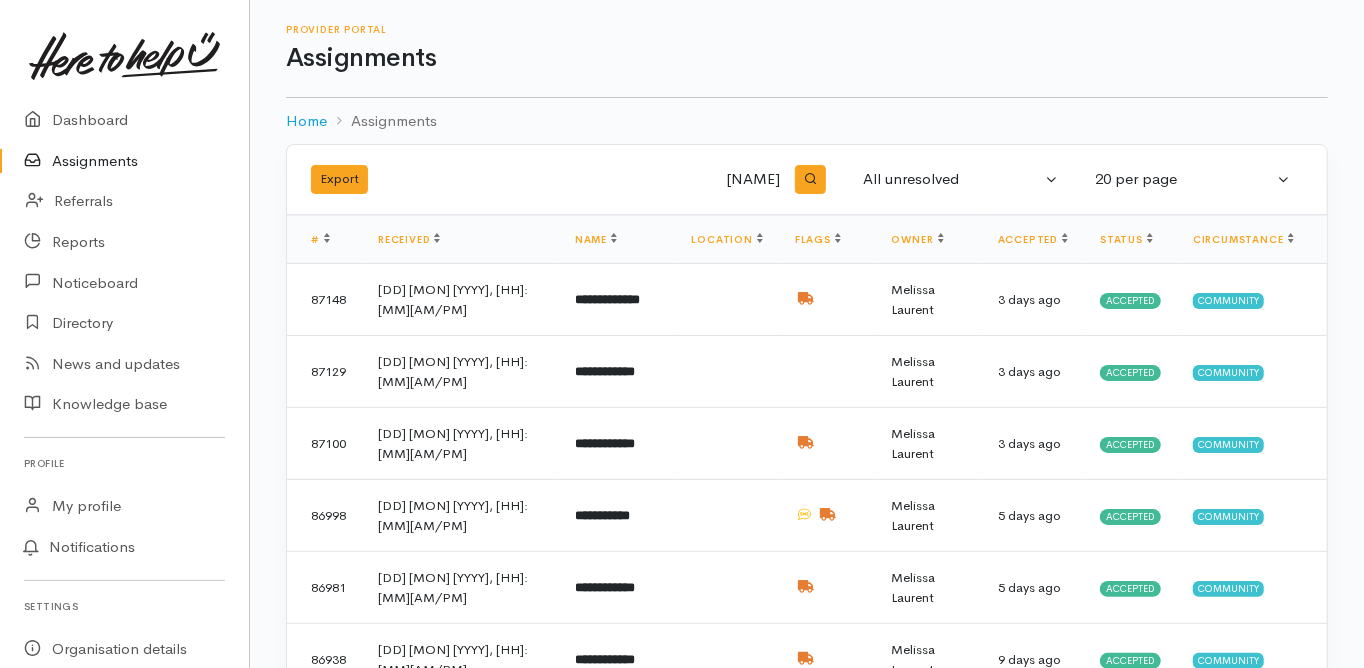 type on "[NAME]" 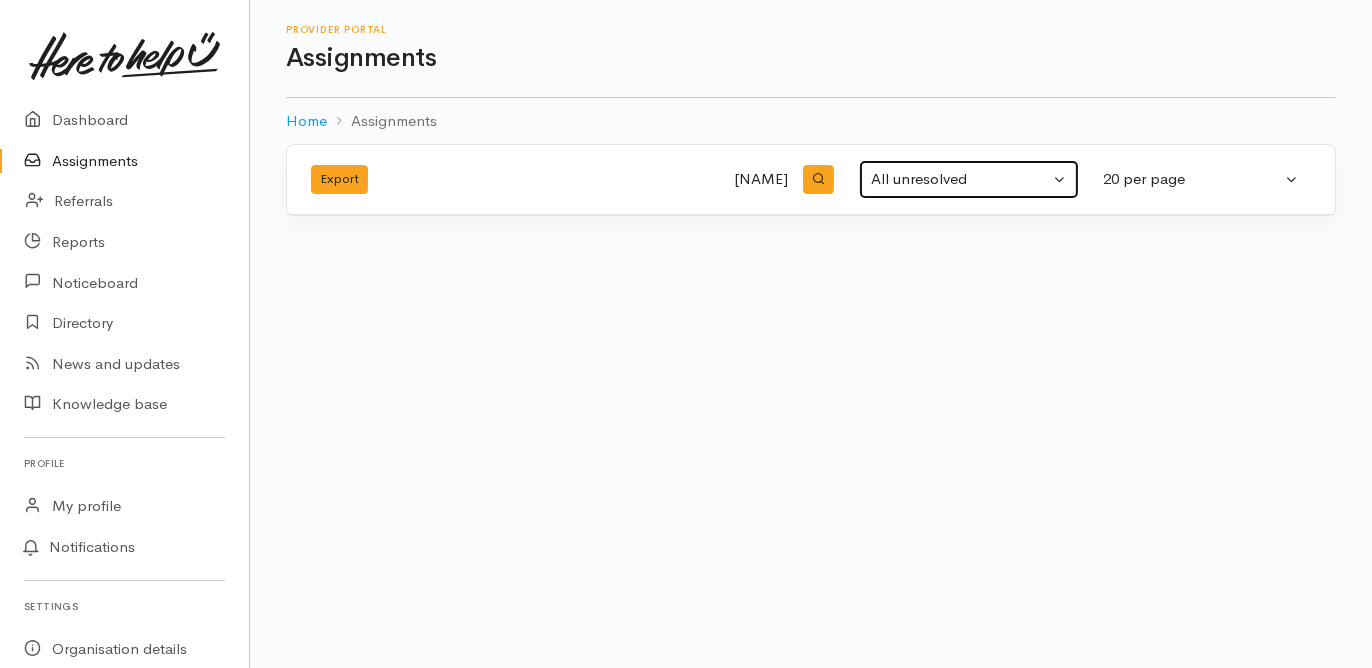 click on "All unresolved" at bounding box center [969, 179] 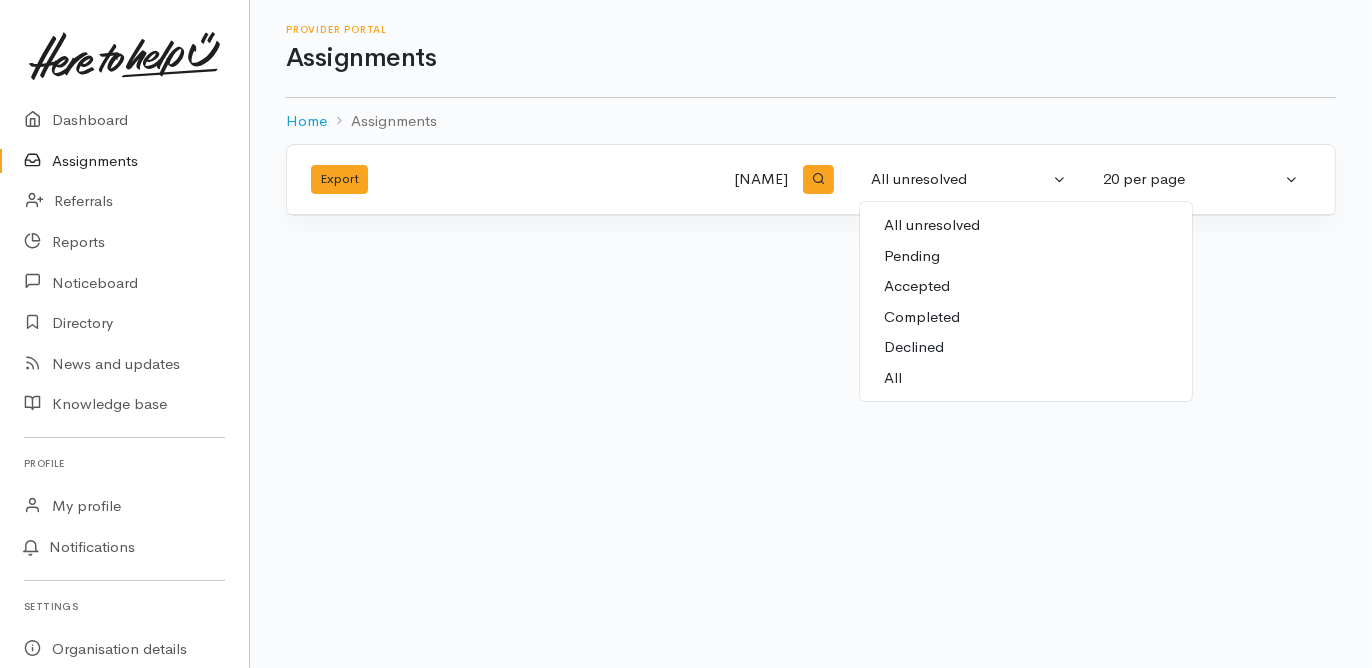 click on "All" at bounding box center (1026, 378) 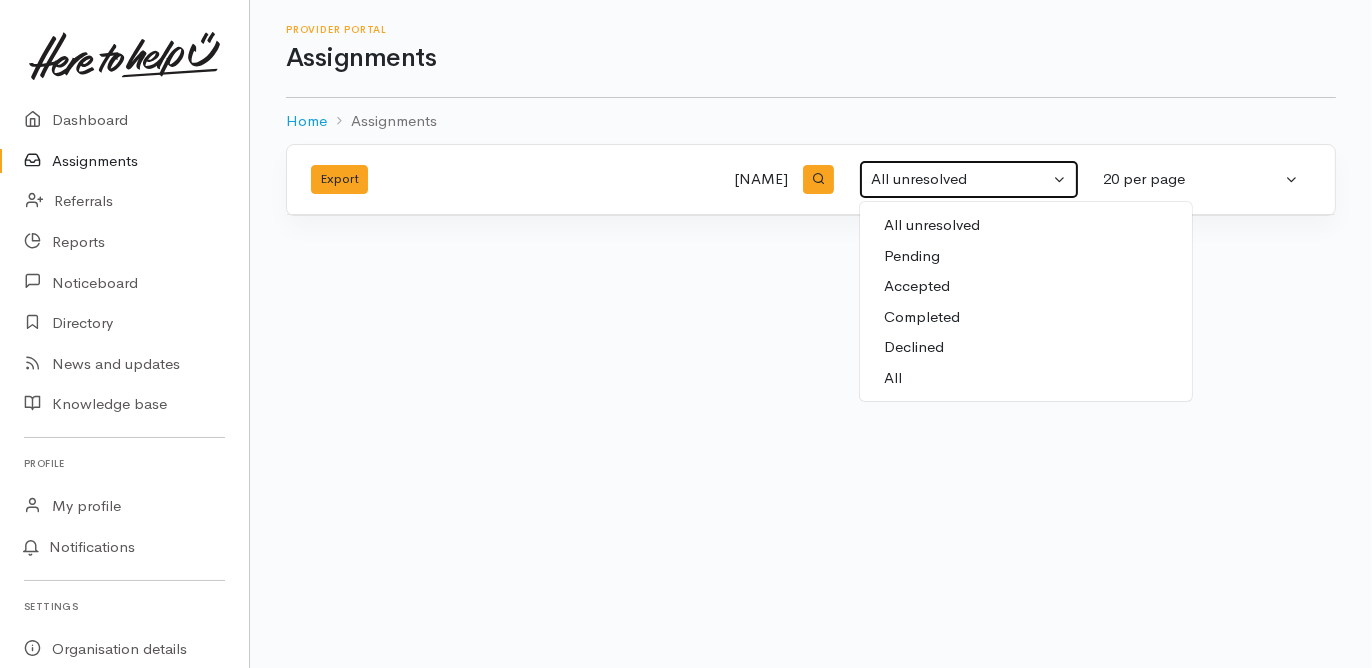 select on "All" 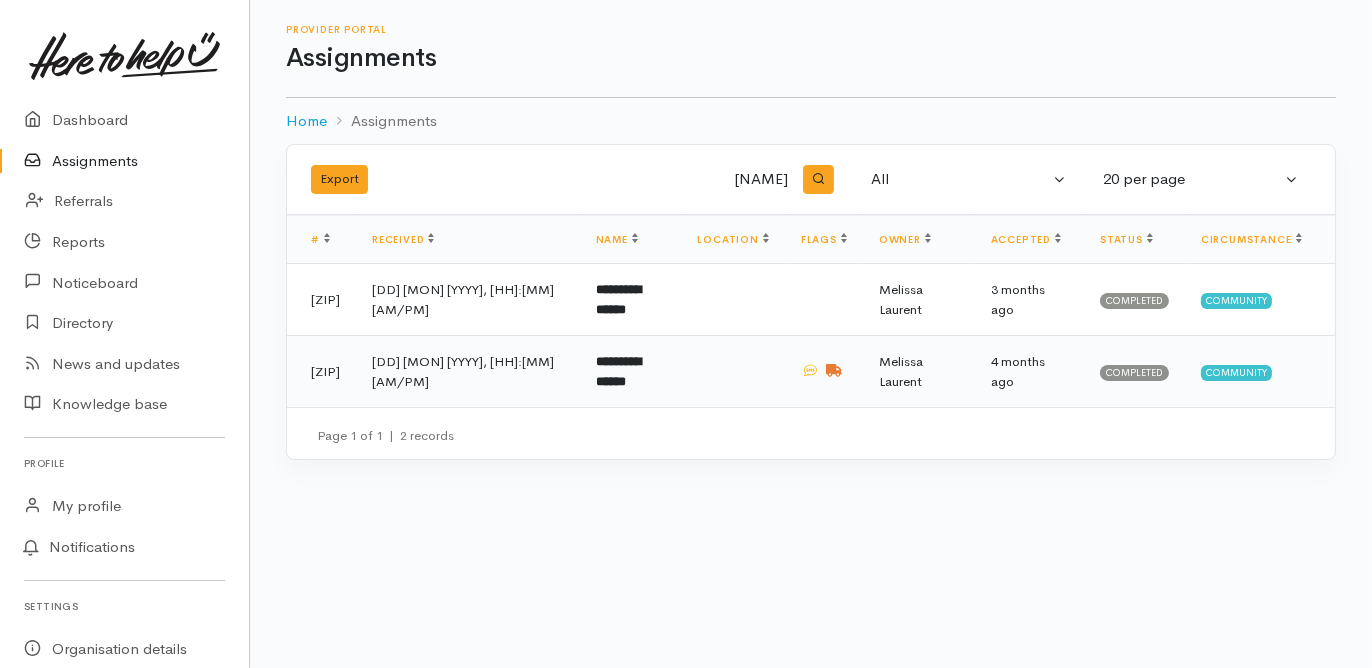 click on "**********" at bounding box center (618, 371) 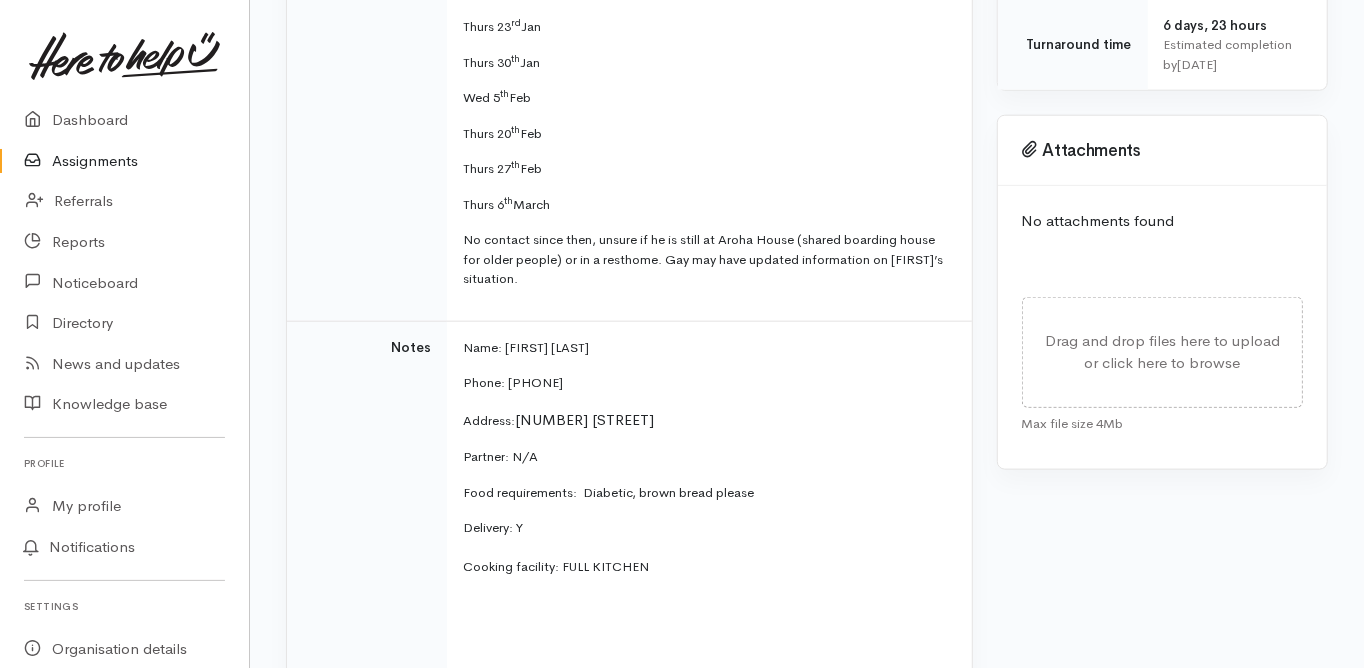scroll, scrollTop: 1360, scrollLeft: 0, axis: vertical 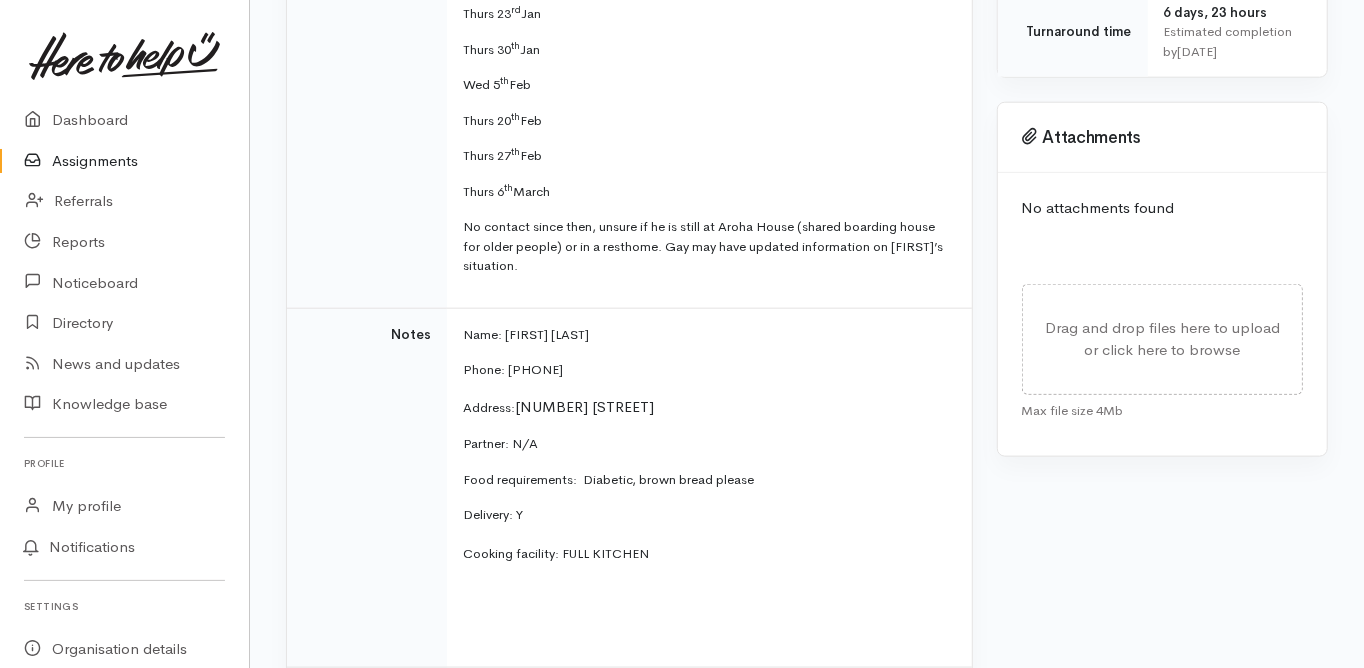 drag, startPoint x: 580, startPoint y: 366, endPoint x: 505, endPoint y: 366, distance: 75 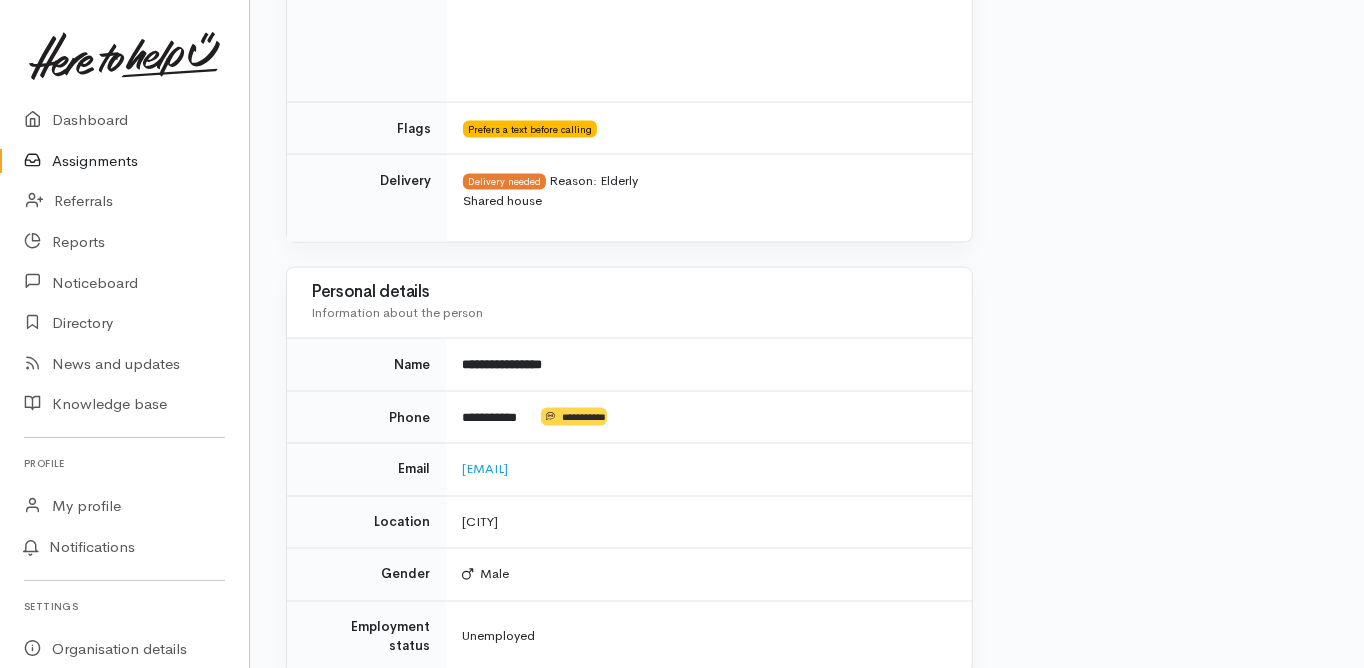 scroll, scrollTop: 2000, scrollLeft: 0, axis: vertical 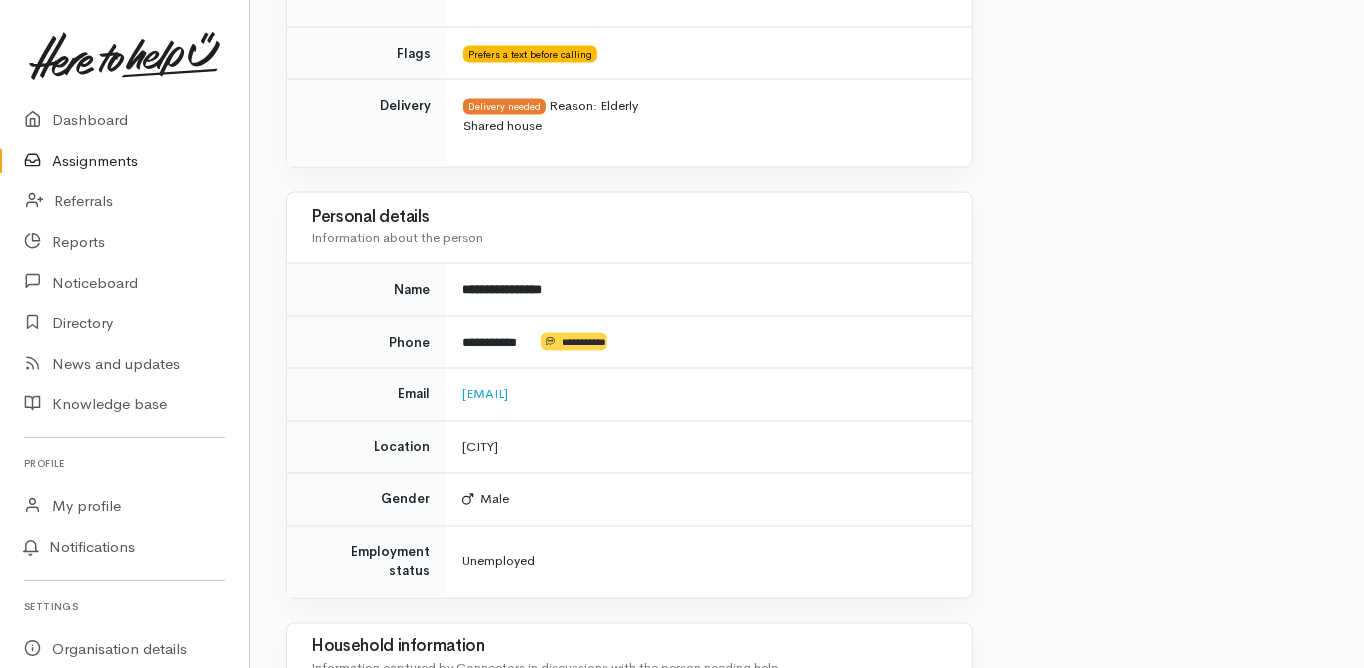 drag, startPoint x: 651, startPoint y: 393, endPoint x: 452, endPoint y: 398, distance: 199.0628 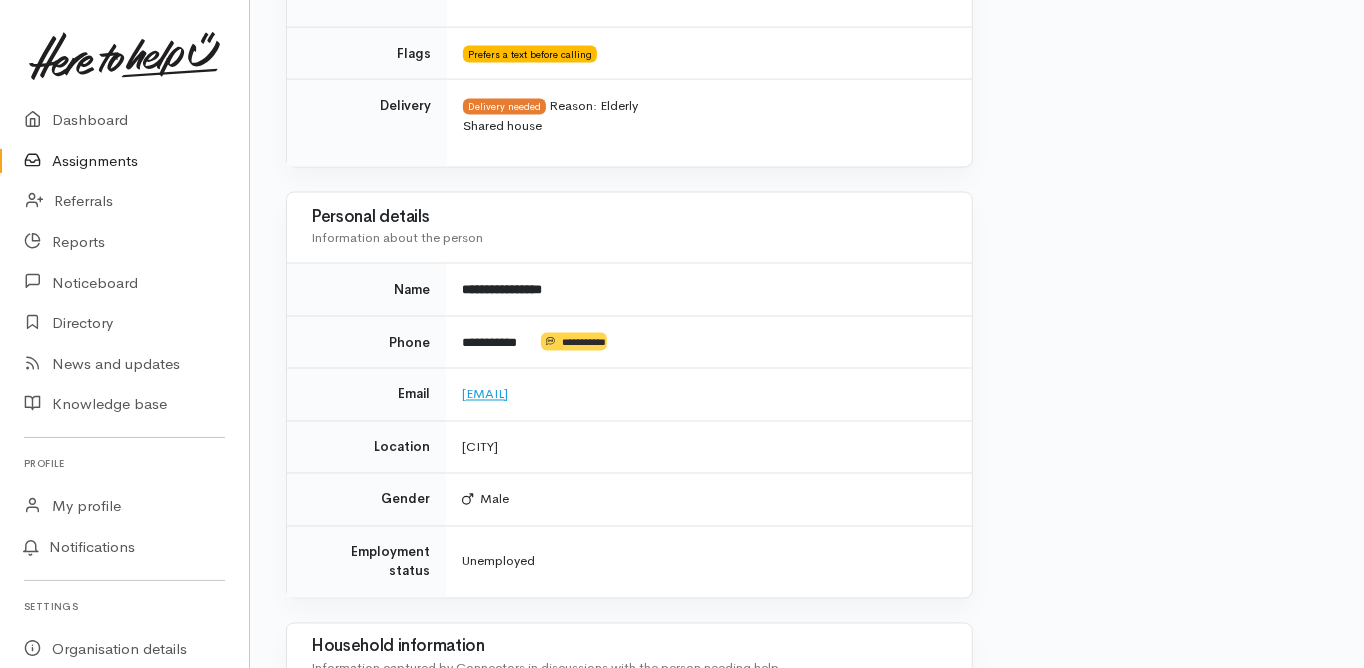 copy on "malcolmmcgeorge9@gmail.com" 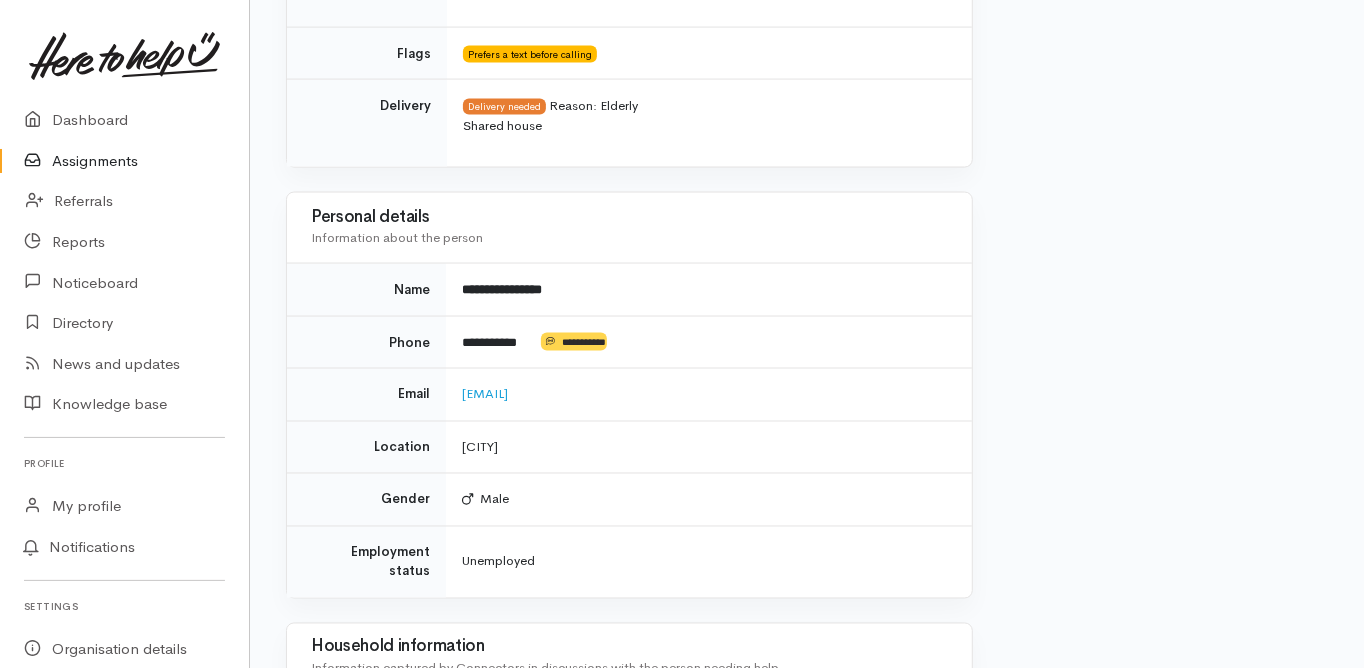 click on "Gender" at bounding box center [366, 500] 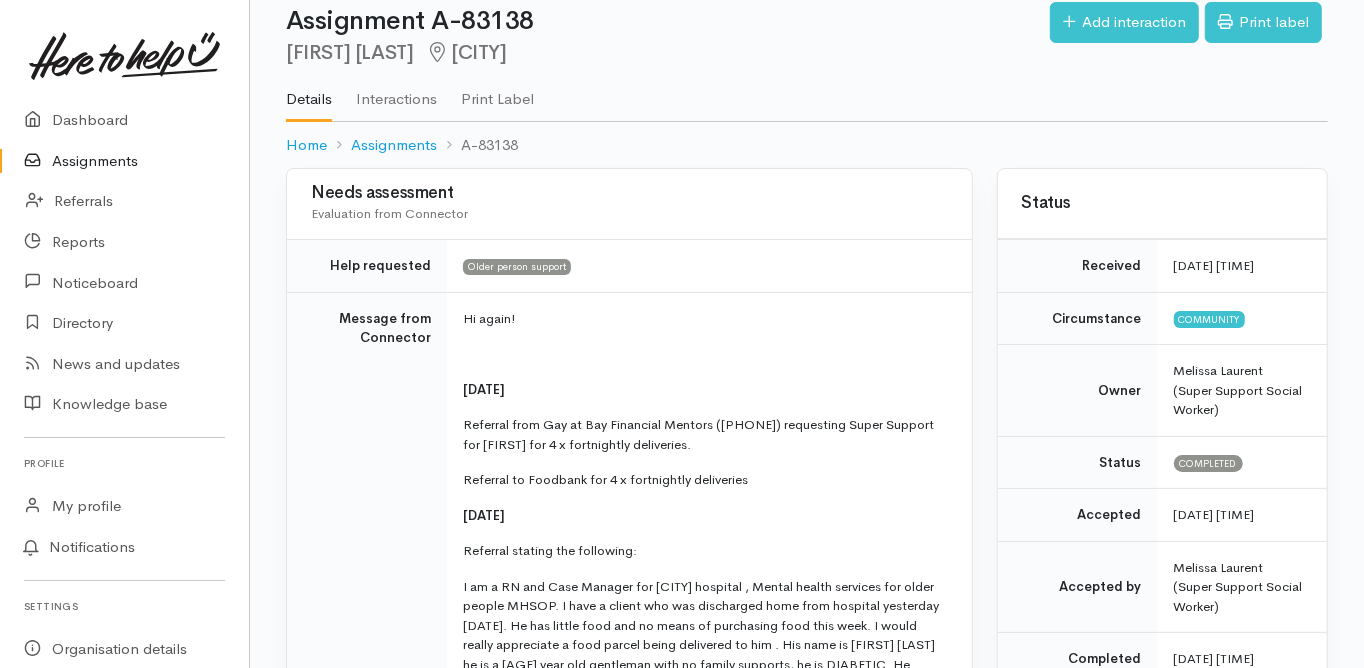 scroll, scrollTop: 0, scrollLeft: 0, axis: both 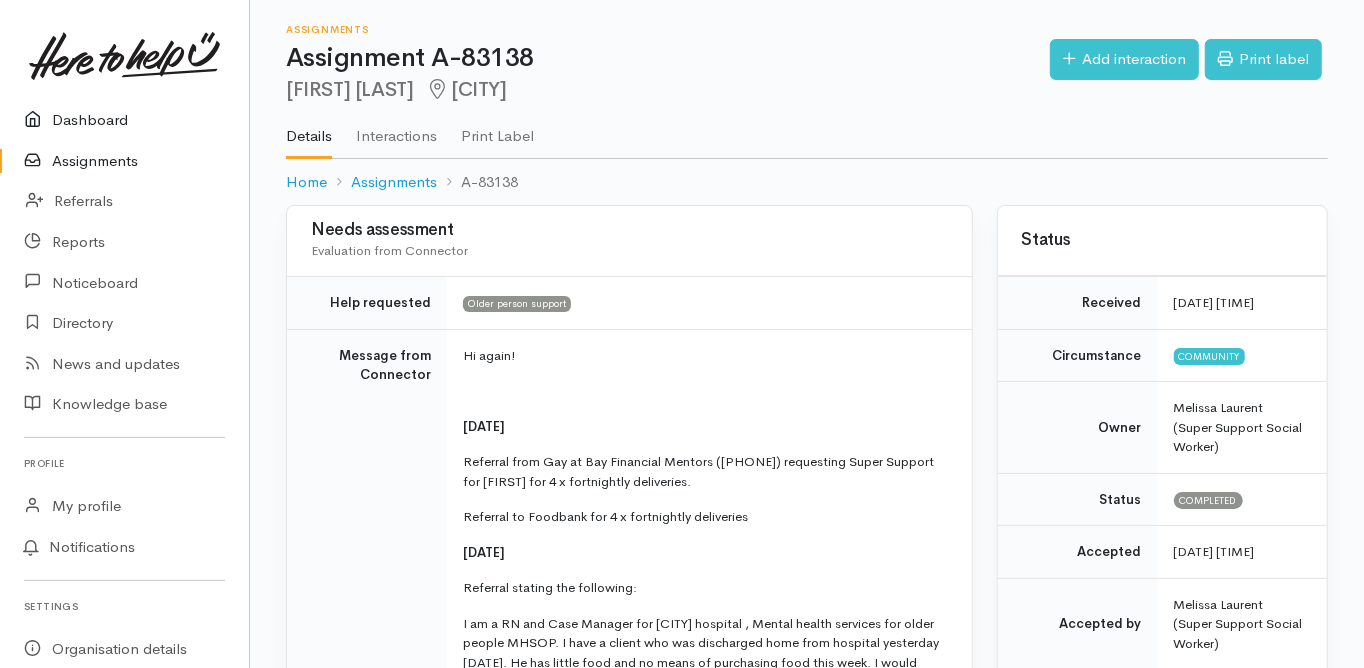 click on "Dashboard" at bounding box center (124, 120) 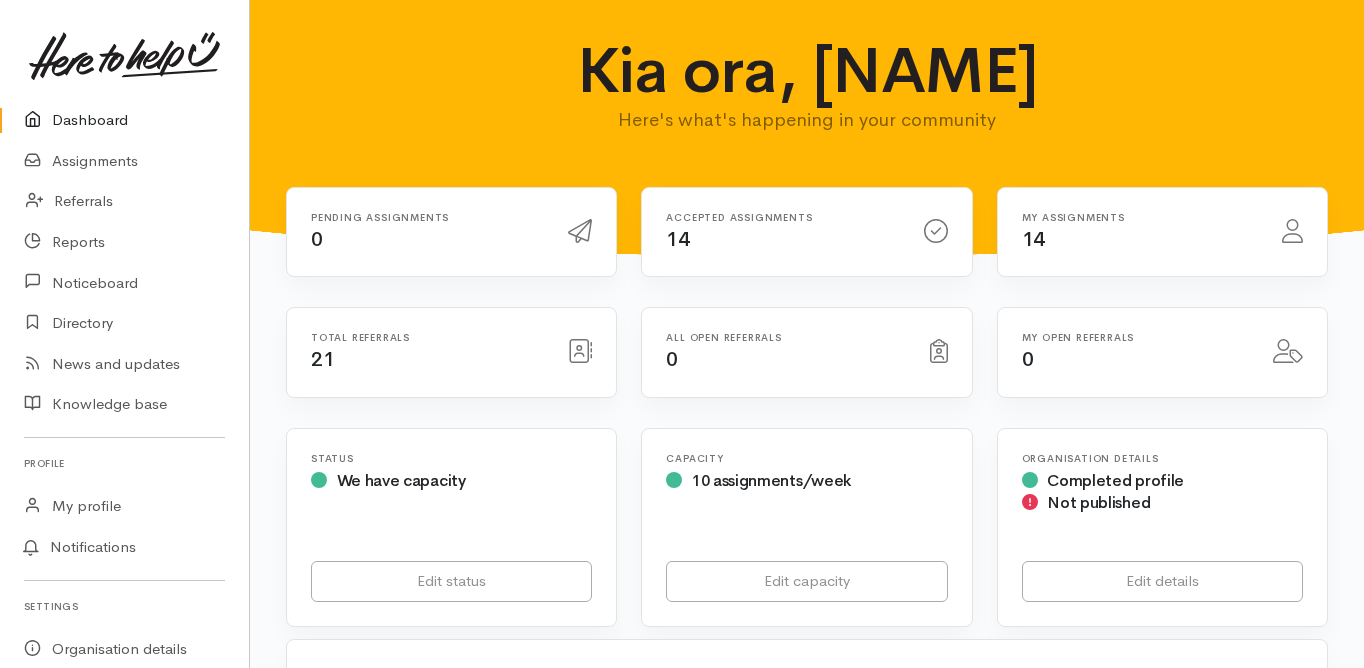 scroll, scrollTop: 0, scrollLeft: 0, axis: both 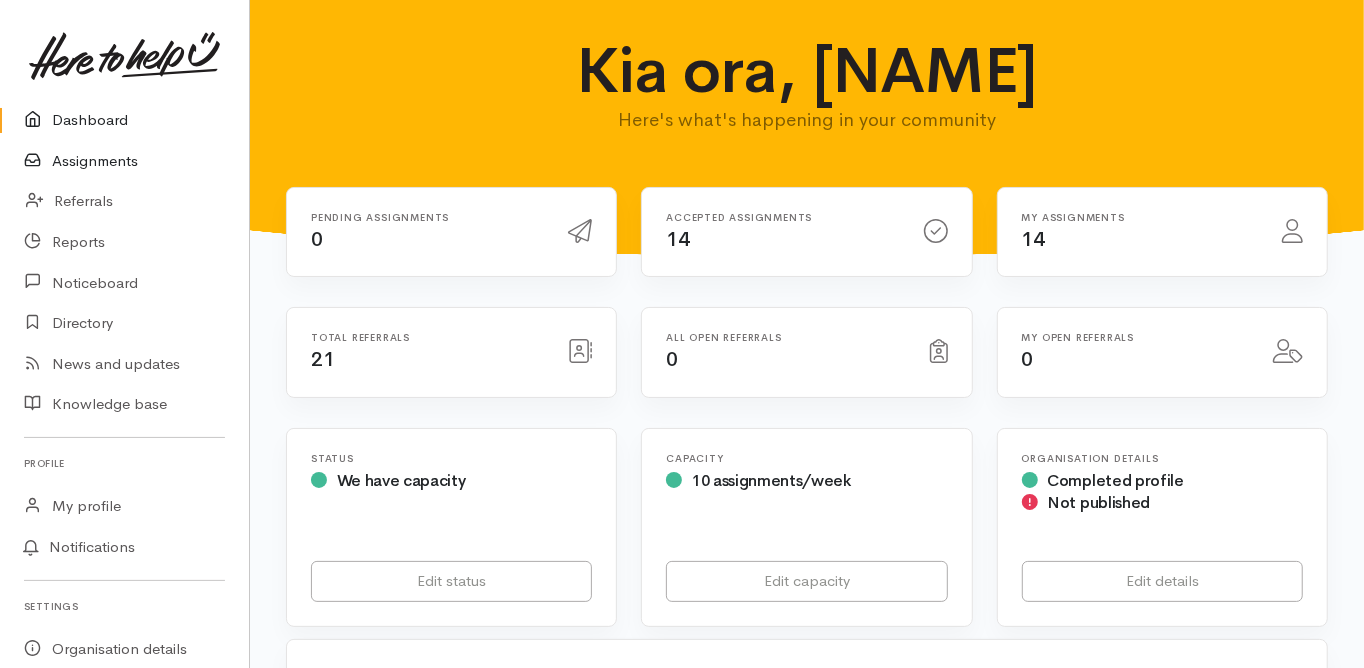 click on "Assignments" at bounding box center [124, 161] 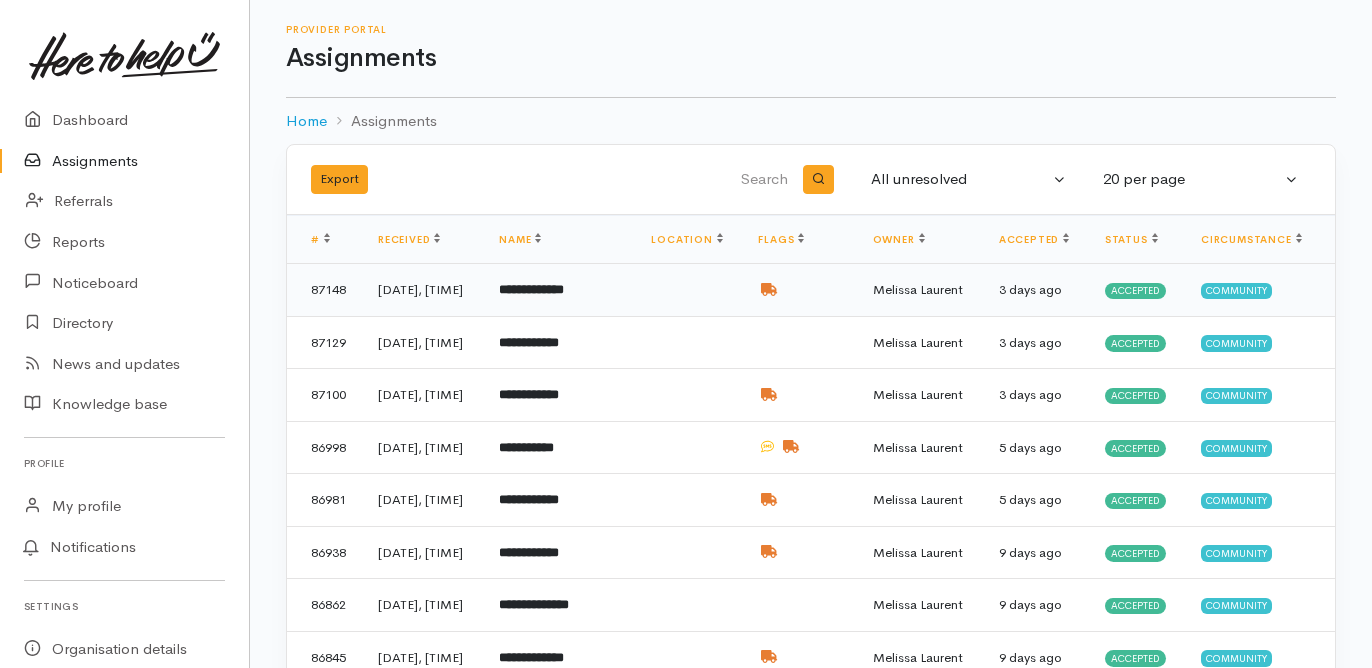 scroll, scrollTop: 0, scrollLeft: 0, axis: both 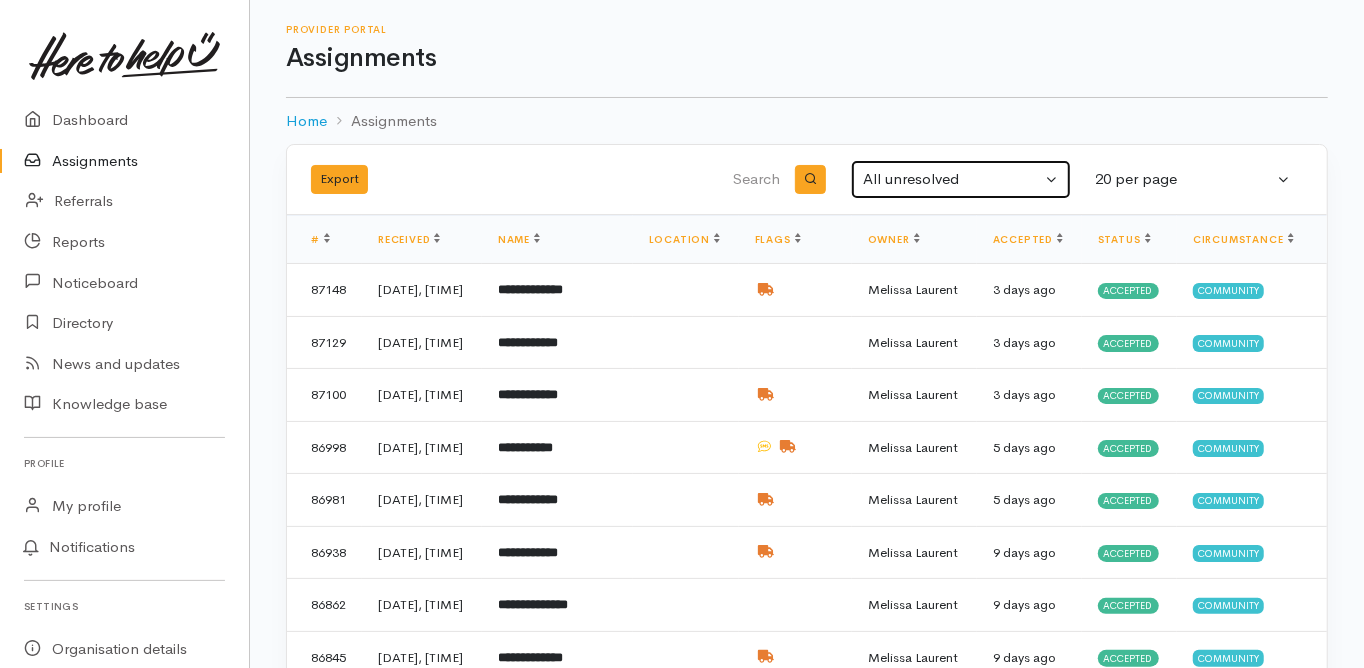 click on "All unresolved" at bounding box center [952, 179] 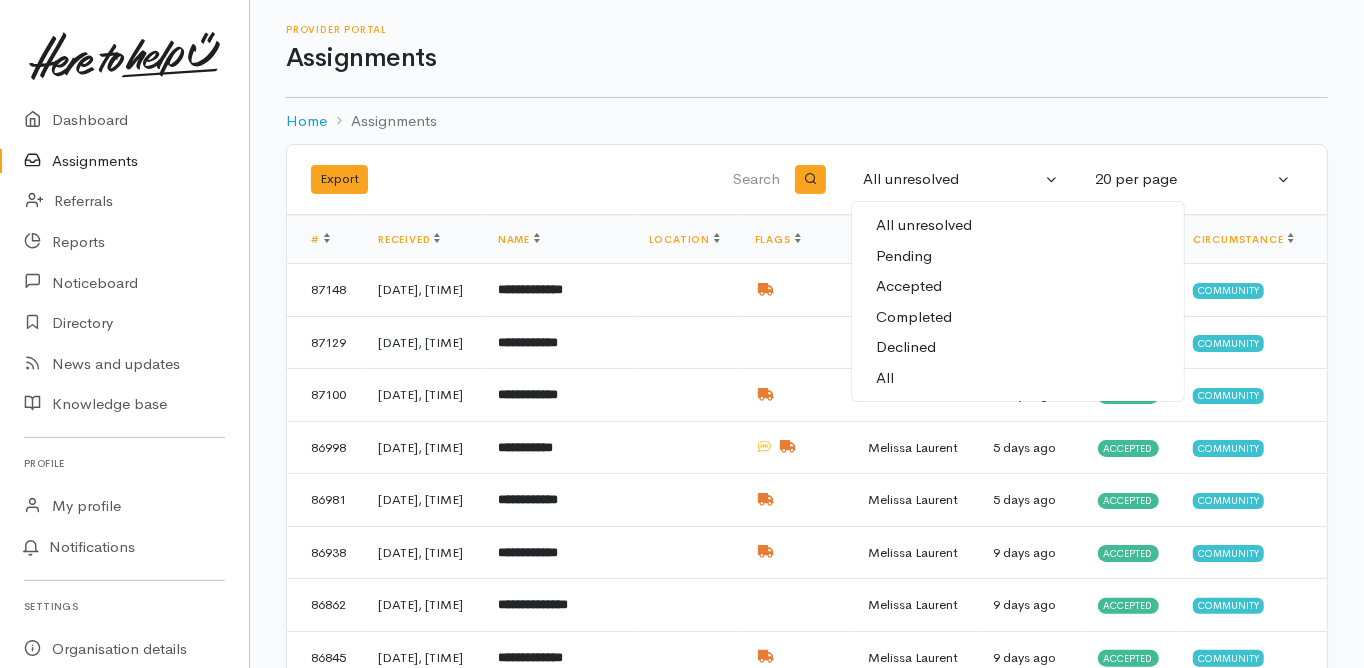 click on "All" at bounding box center (885, 378) 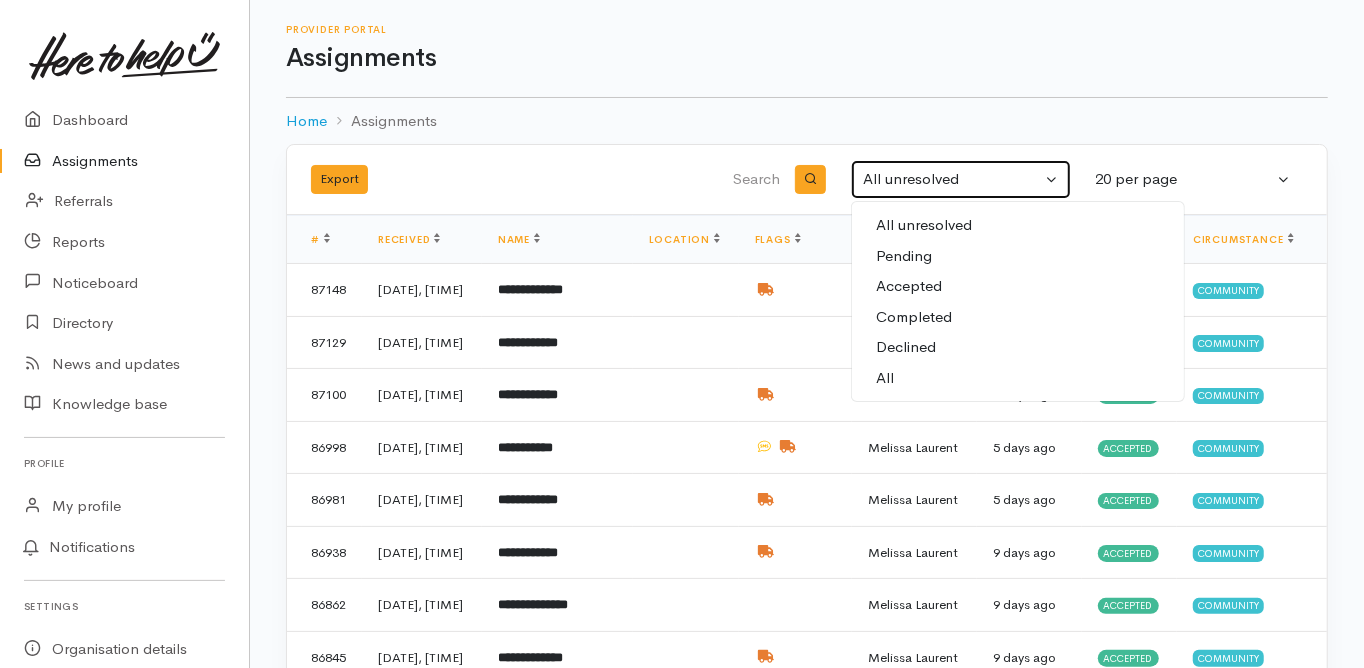 select on "All" 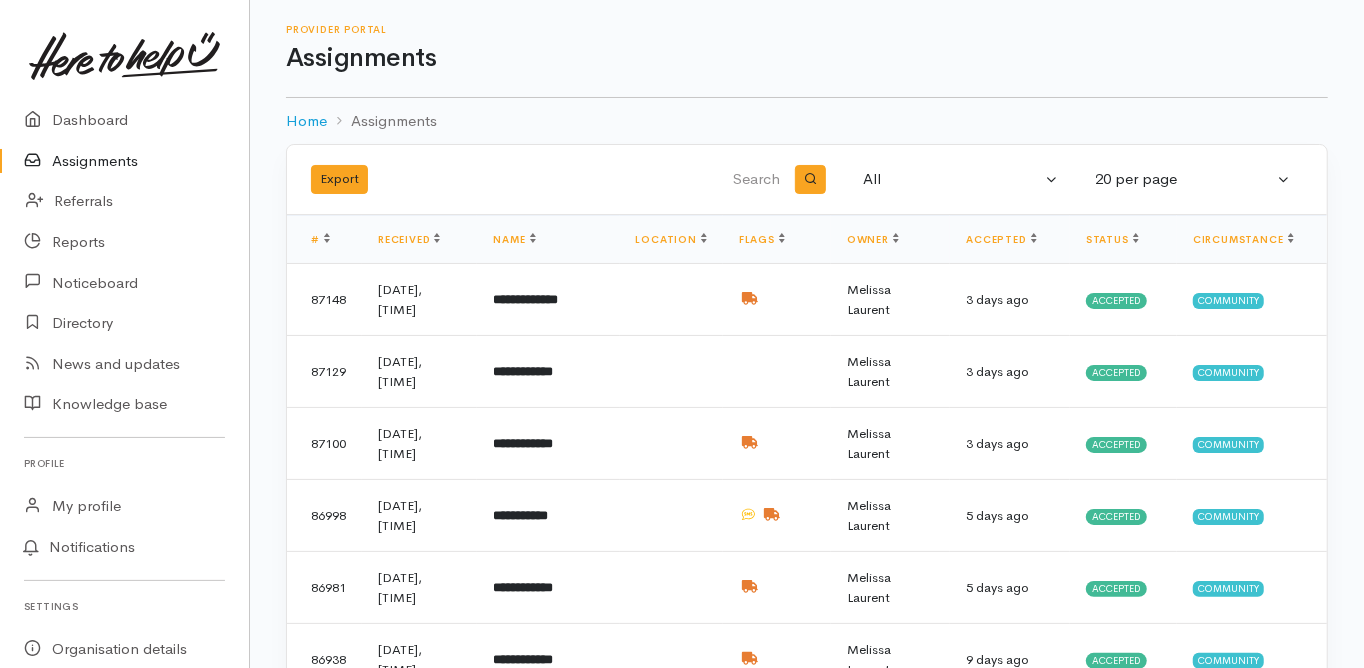 click at bounding box center [682, 180] 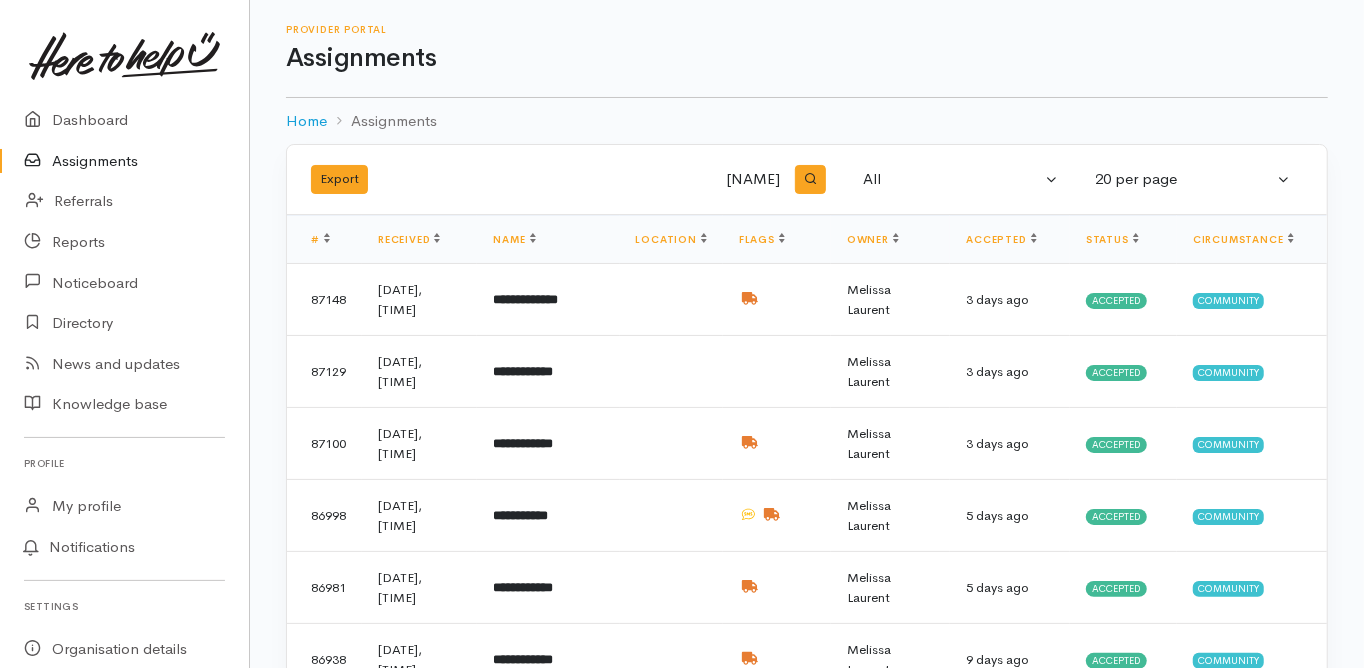 type on "[FIRST]" 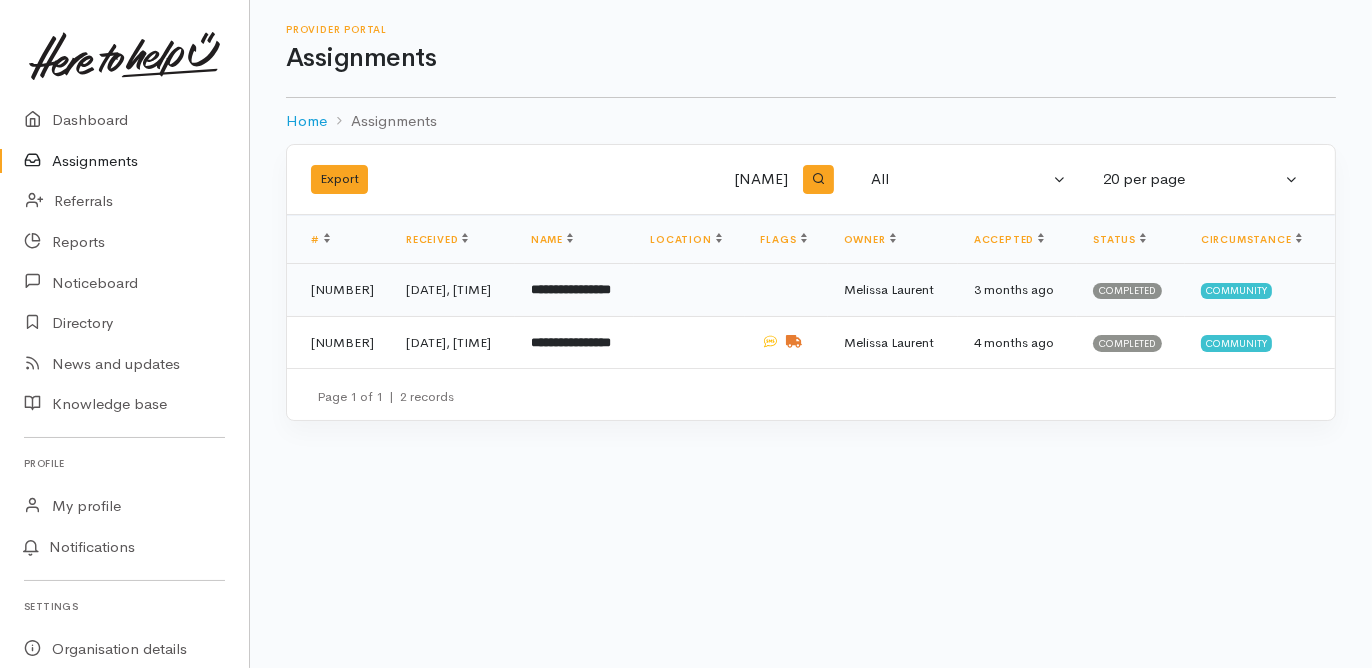 click on "**********" at bounding box center (571, 289) 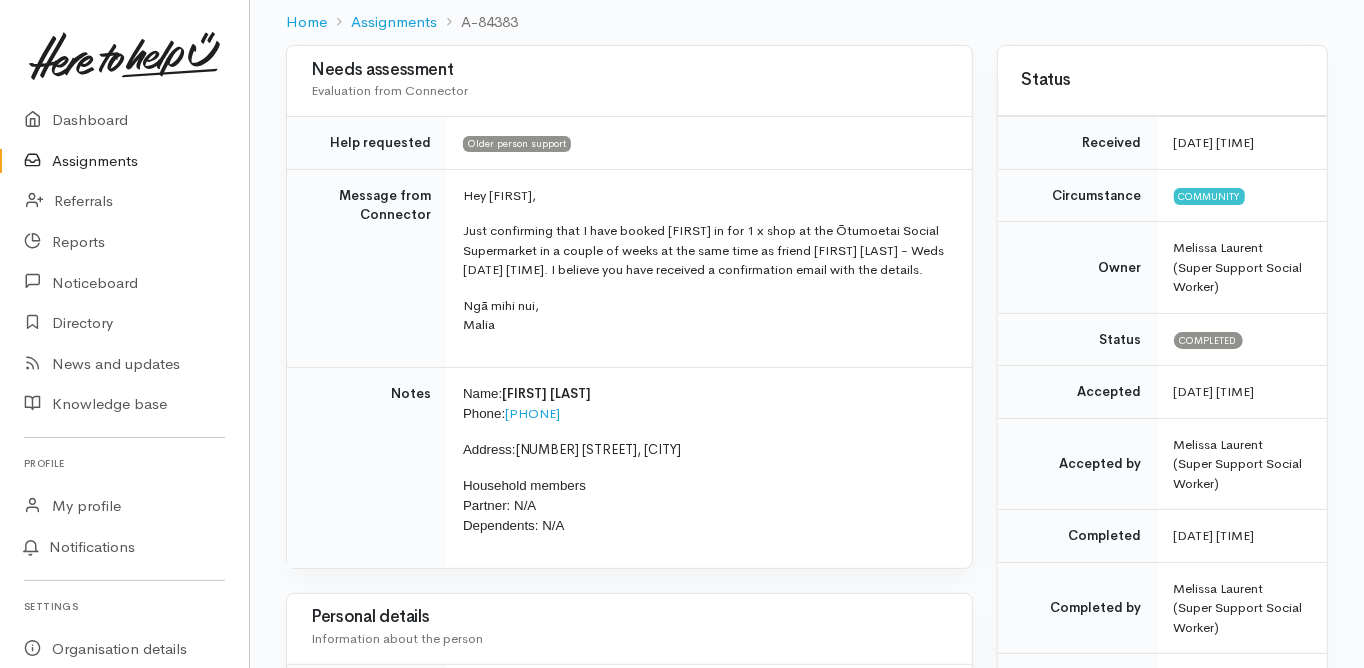 scroll, scrollTop: 80, scrollLeft: 0, axis: vertical 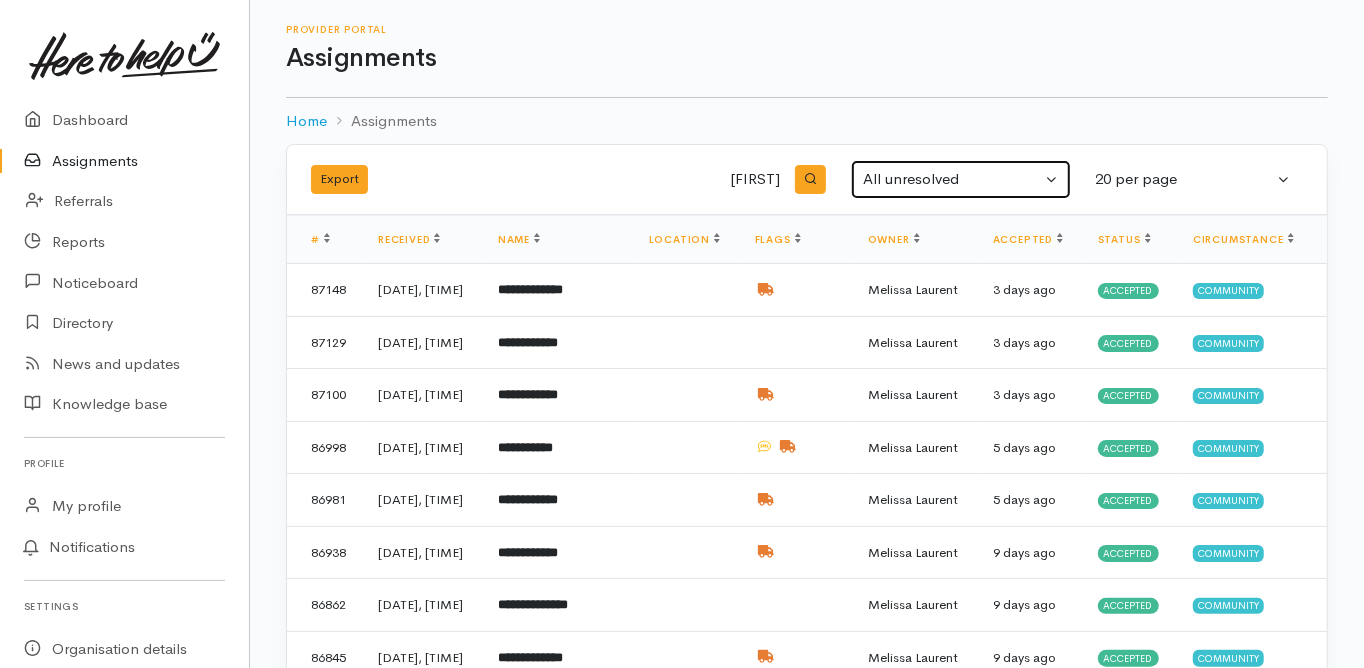 click on "All unresolved" at bounding box center [952, 179] 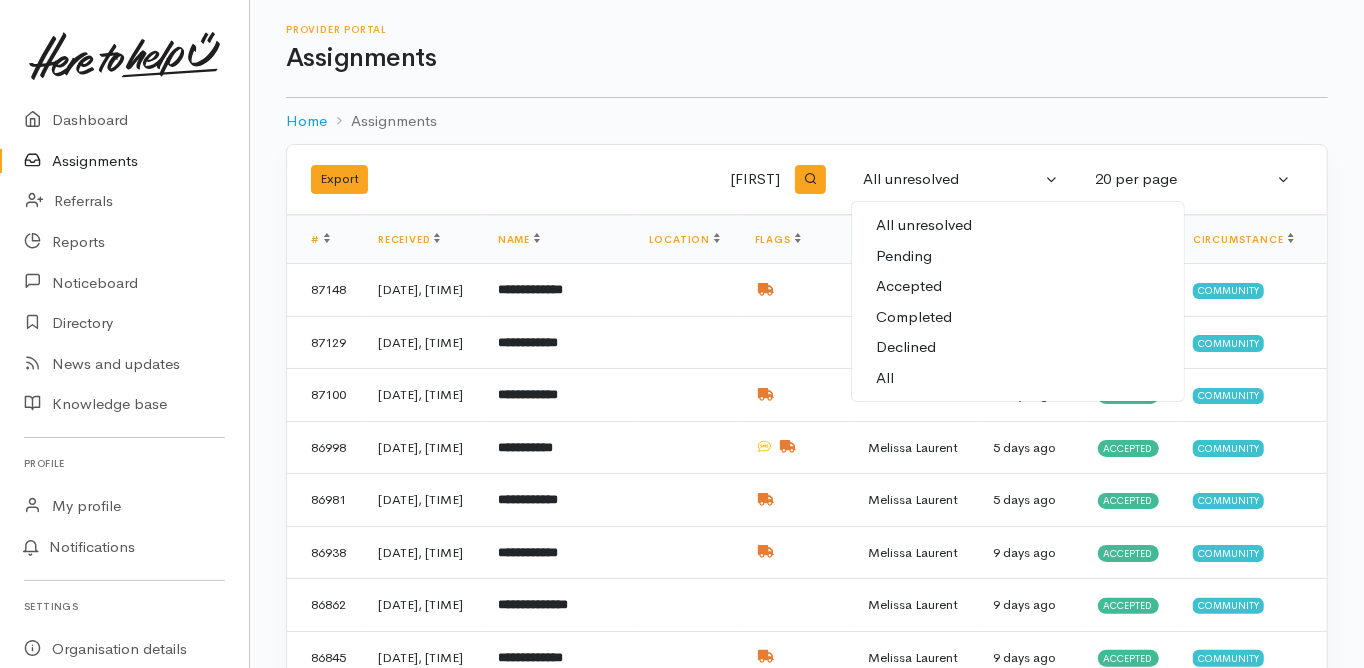 click on "All" at bounding box center [885, 378] 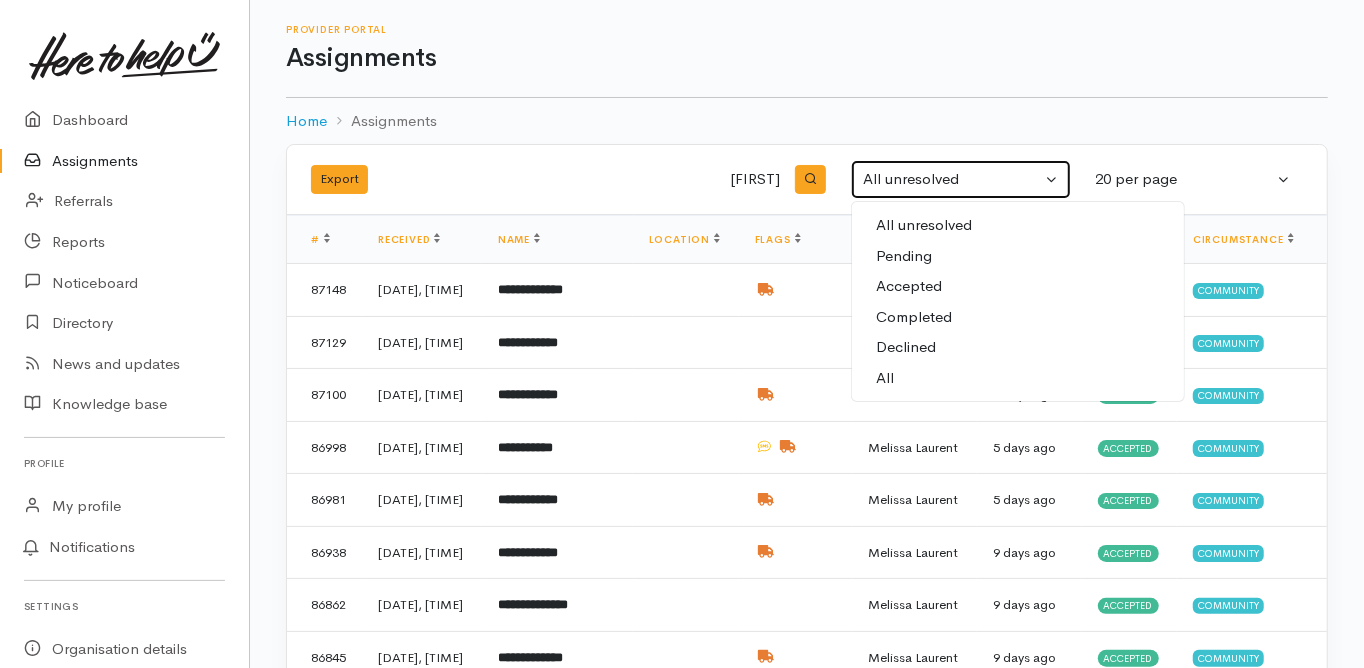select on "All" 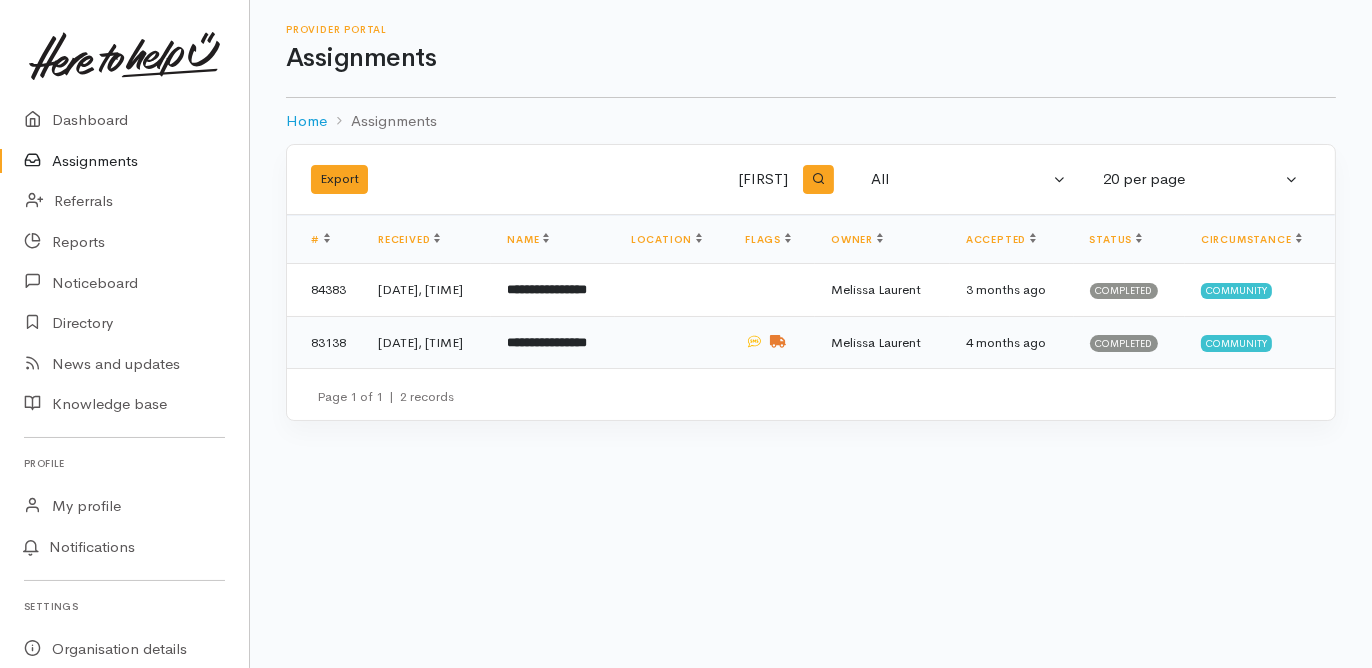 click on "**********" at bounding box center (547, 342) 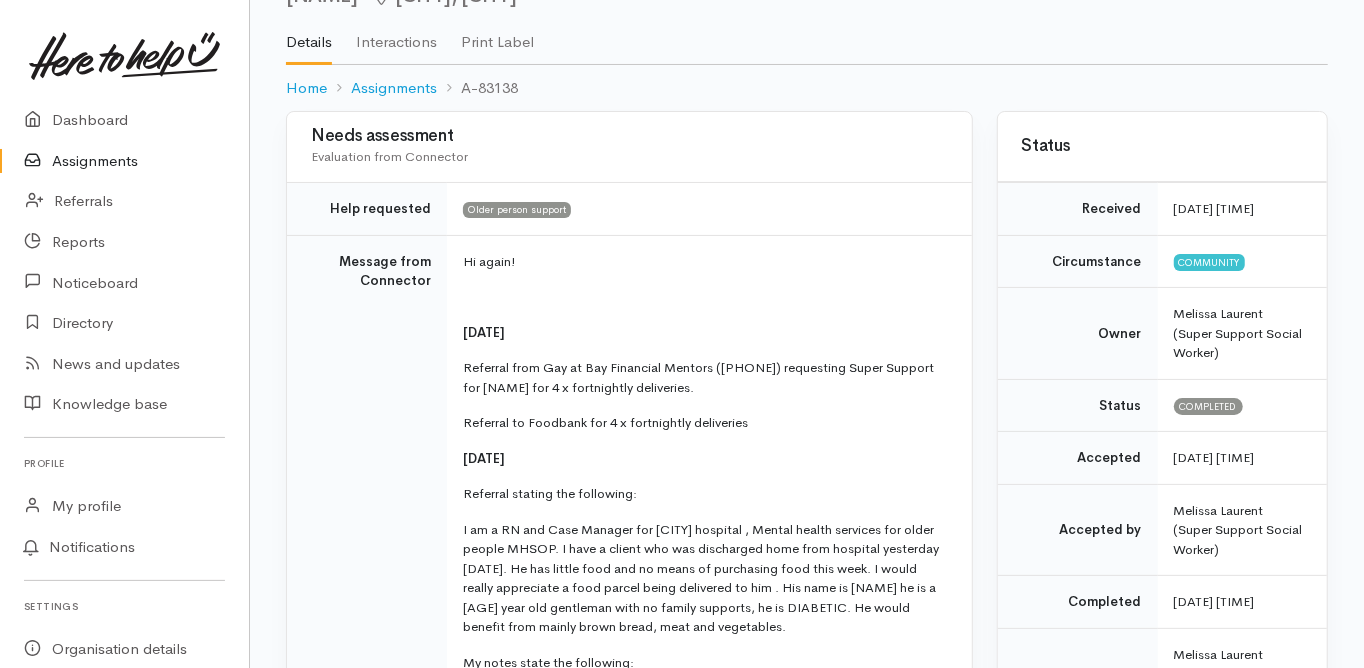 scroll, scrollTop: 0, scrollLeft: 0, axis: both 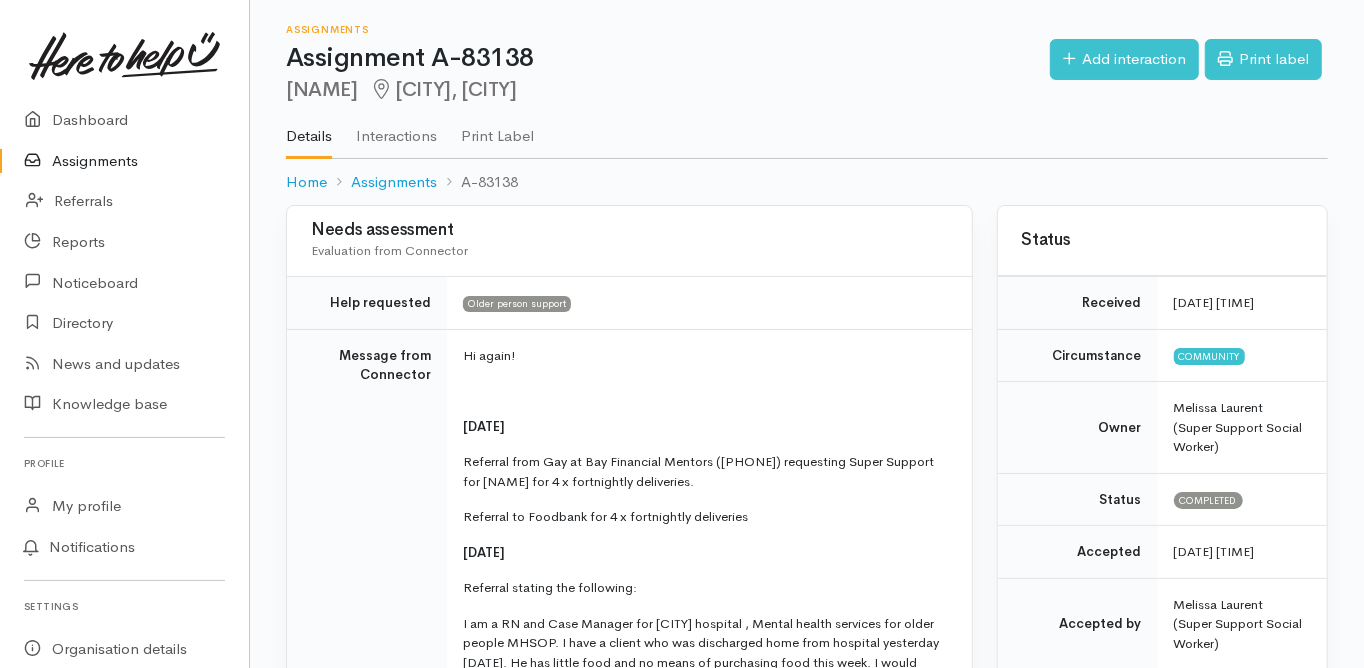 click on "Assignments" at bounding box center (124, 161) 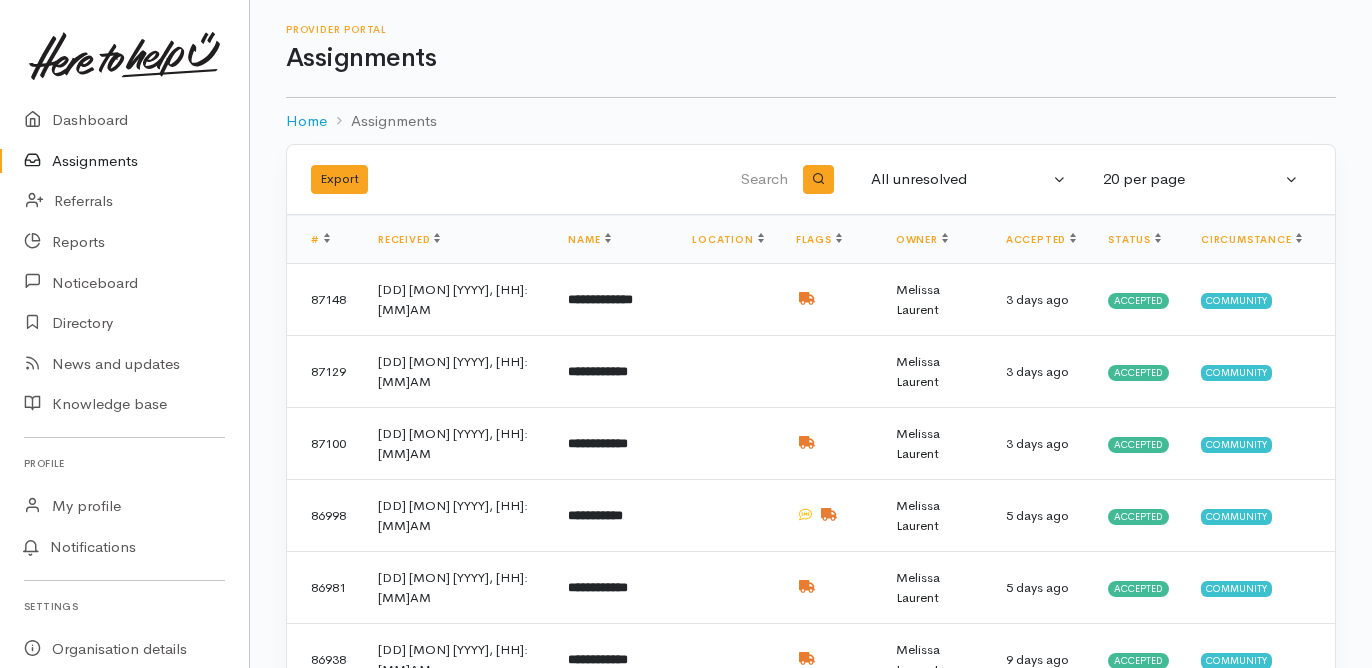 scroll, scrollTop: 0, scrollLeft: 0, axis: both 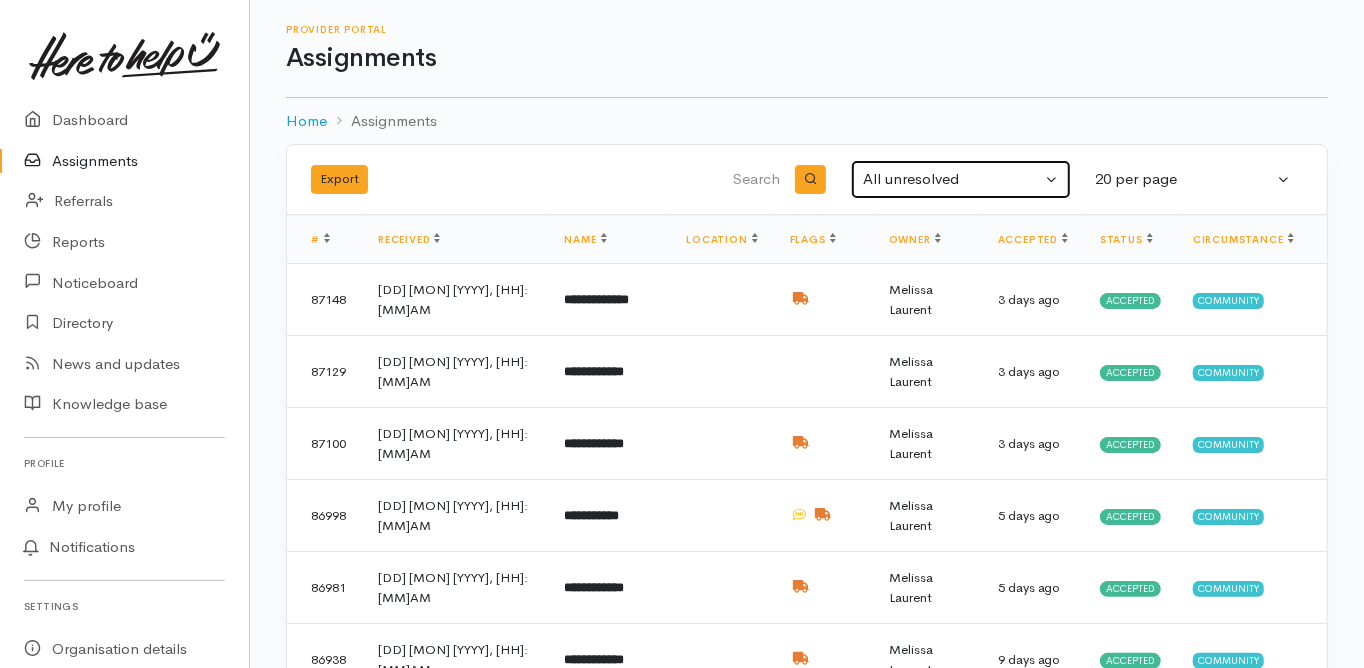 click on "All unresolved" at bounding box center (952, 179) 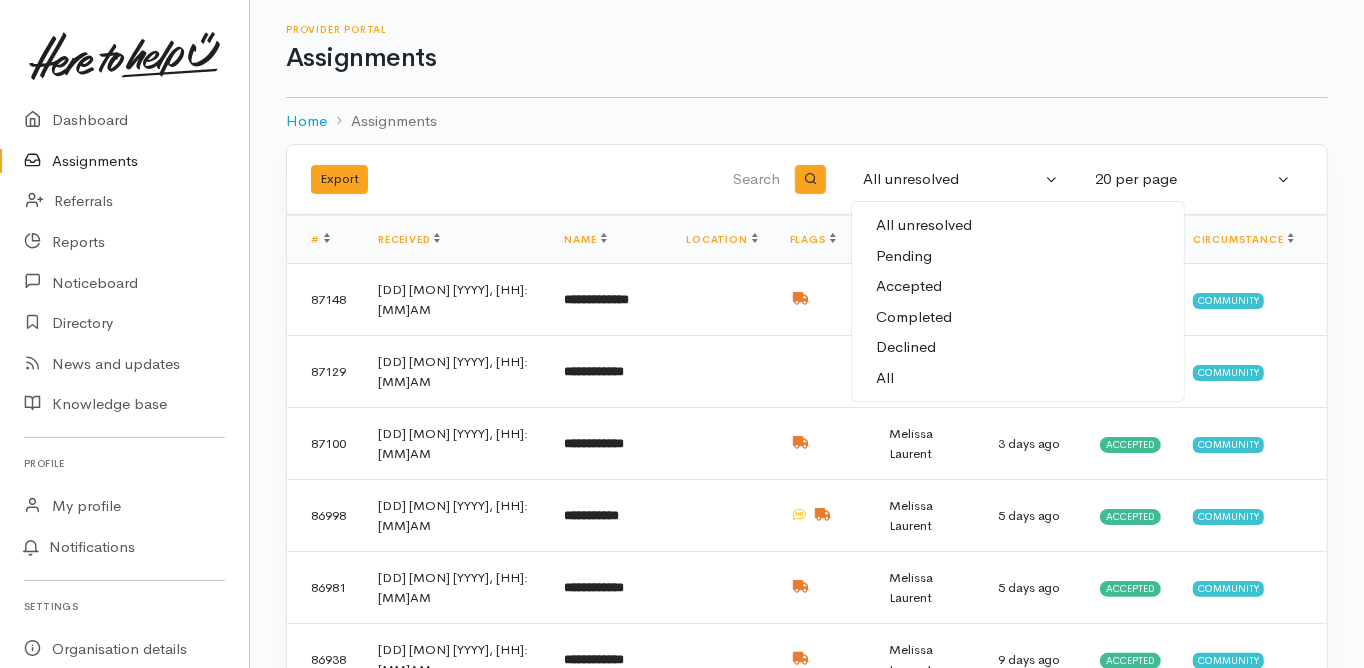 click on "All" at bounding box center [1018, 378] 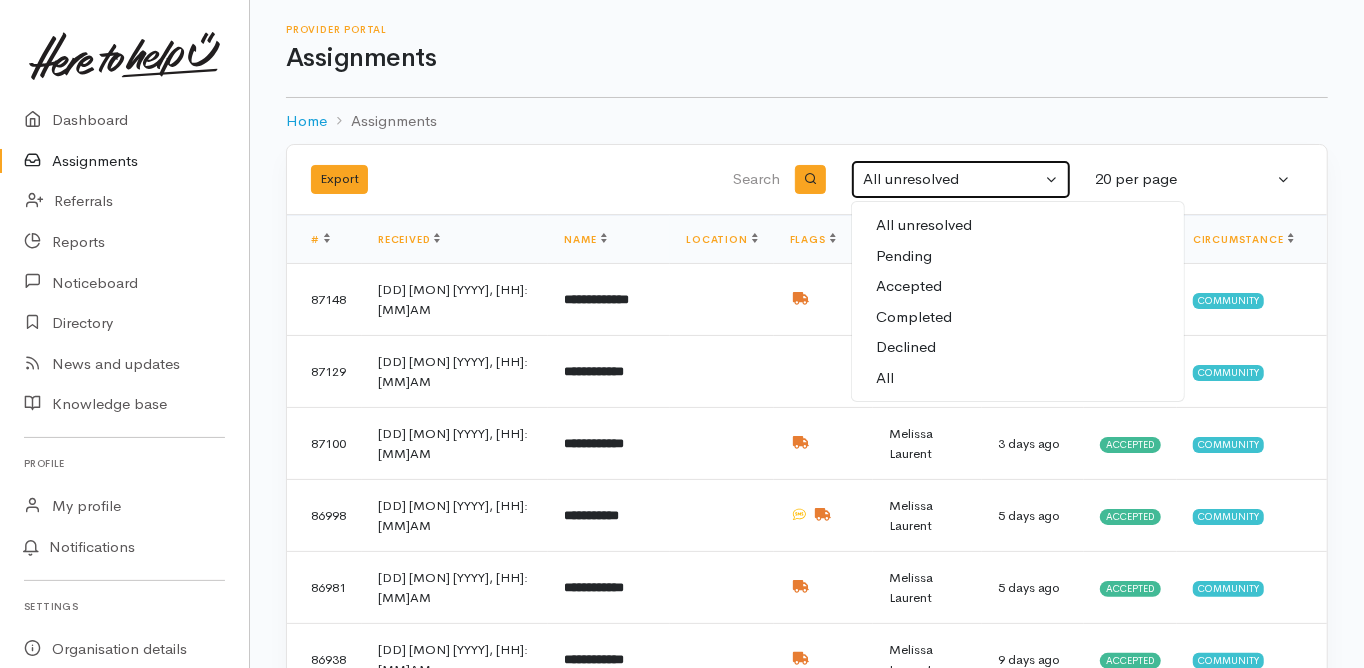 select on "All" 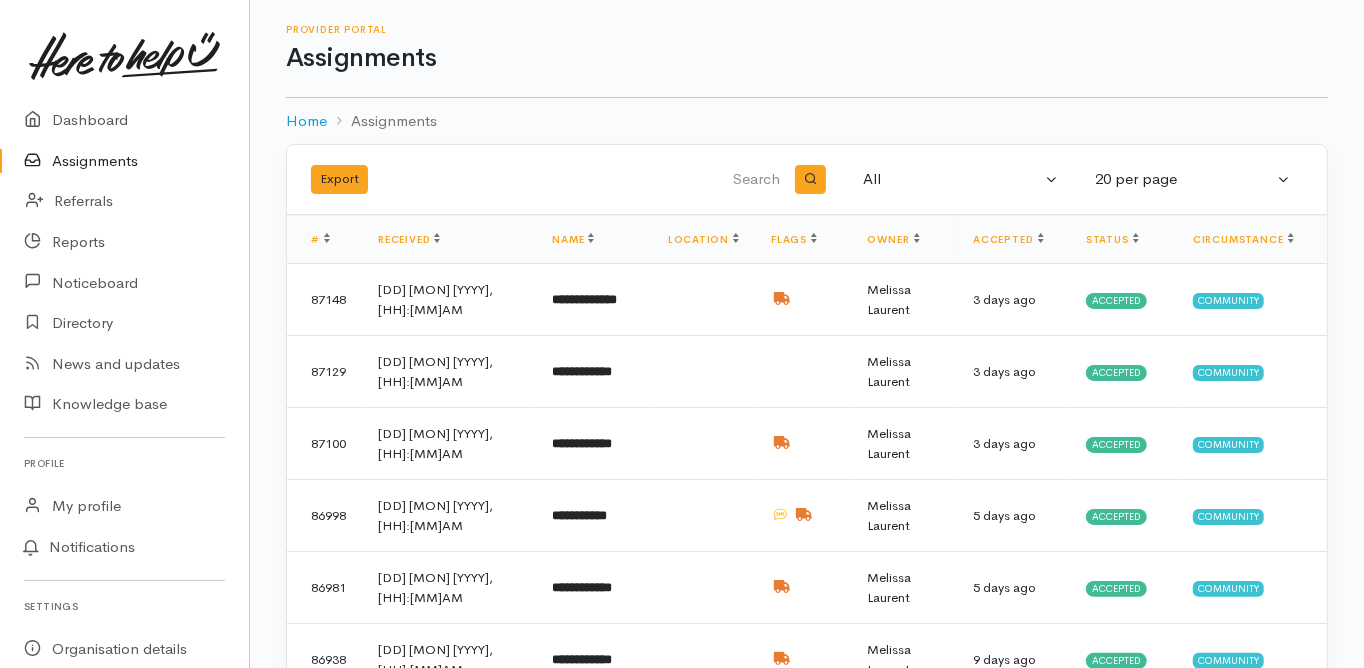 click at bounding box center [682, 180] 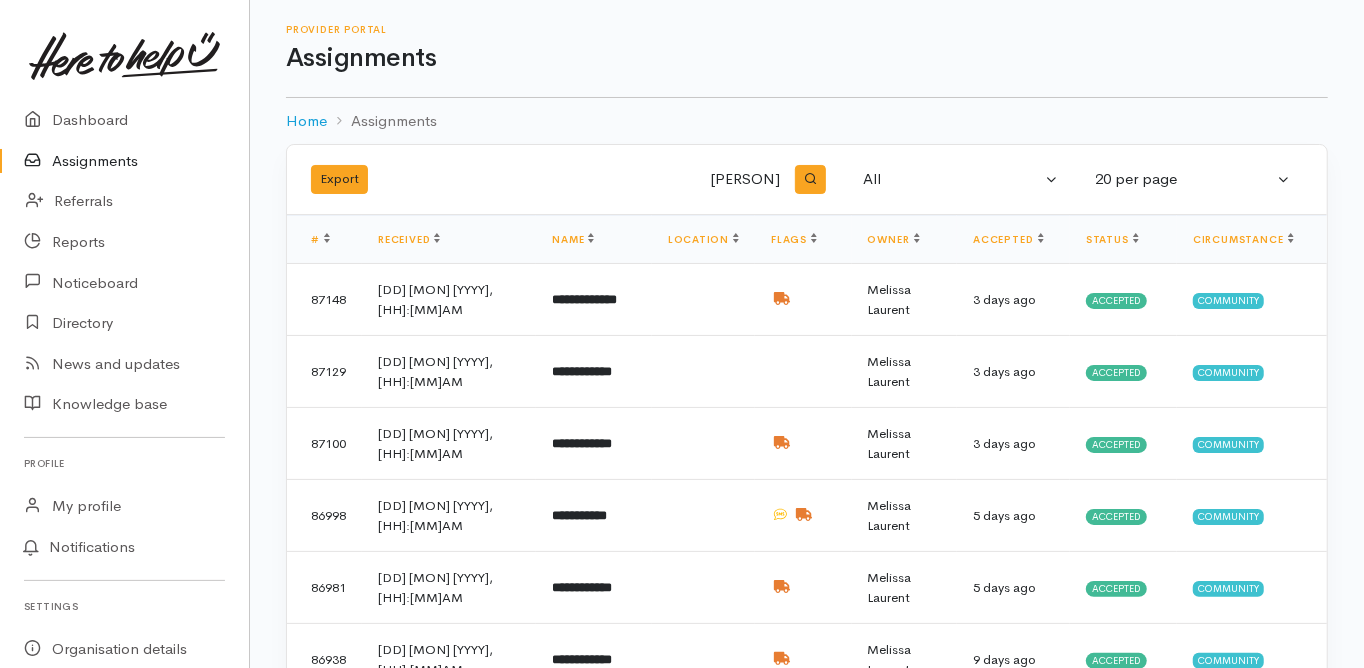 type on "joy" 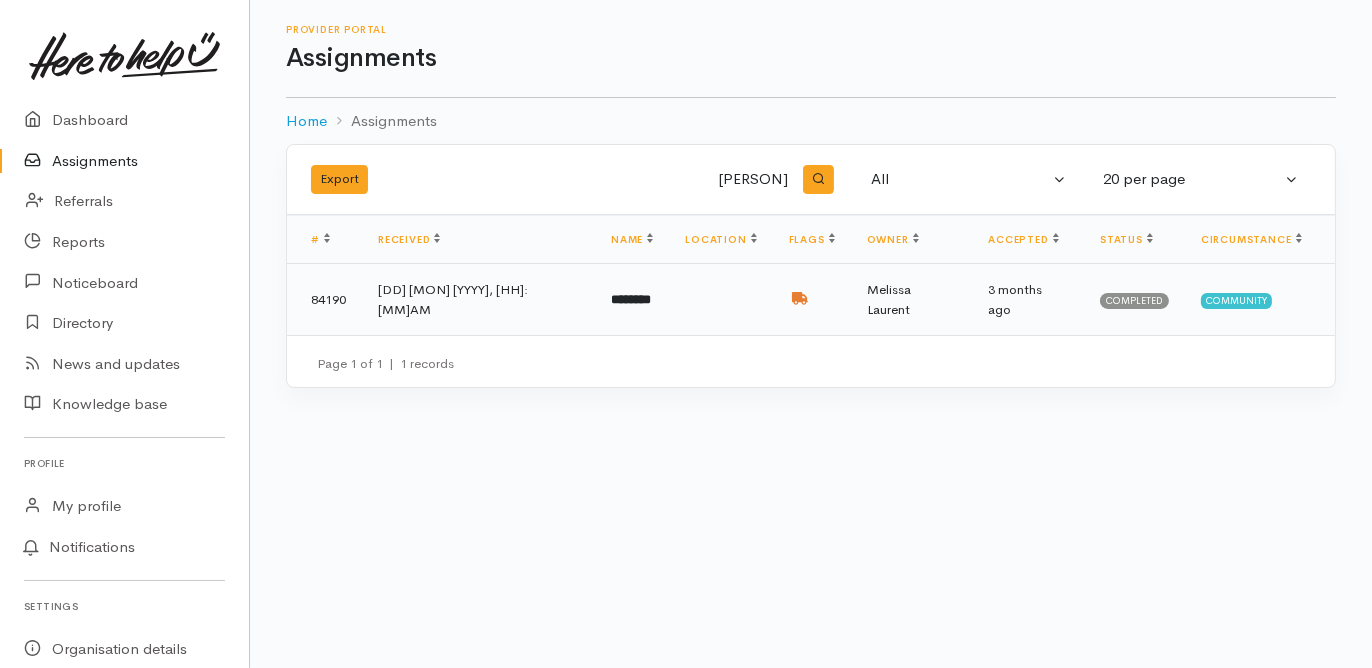 click on "********" at bounding box center [631, 299] 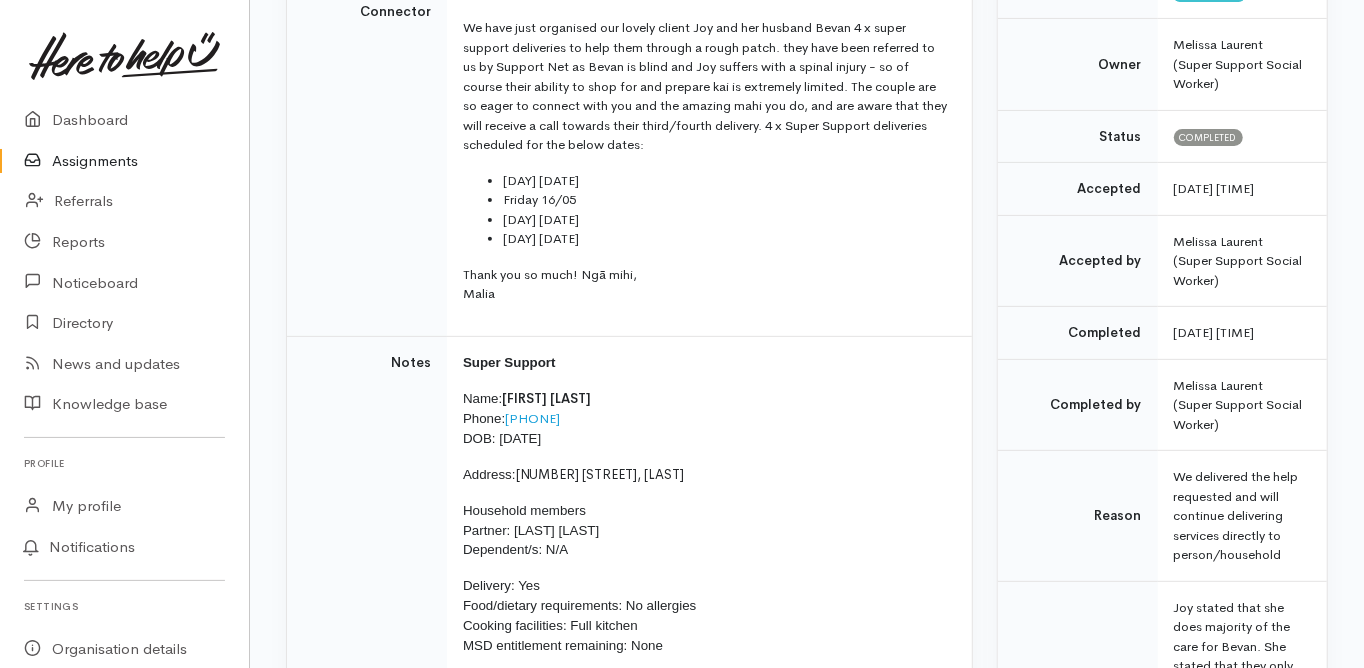 scroll, scrollTop: 400, scrollLeft: 0, axis: vertical 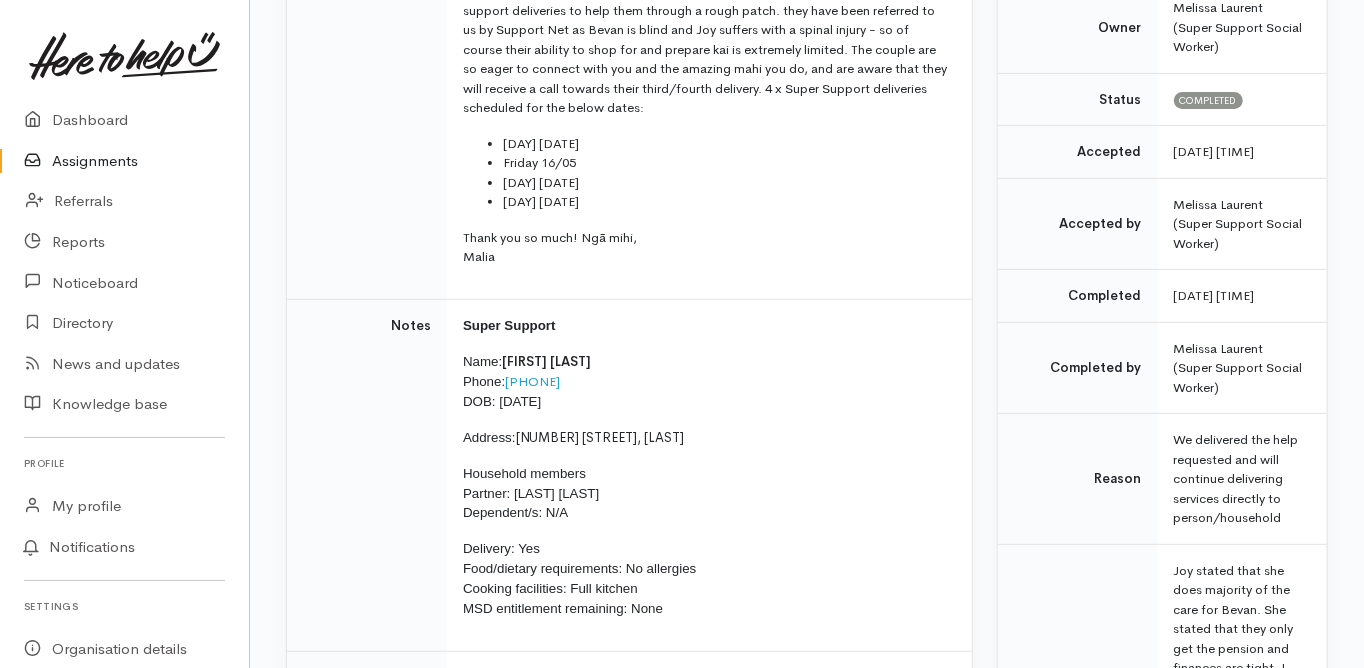drag, startPoint x: 576, startPoint y: 377, endPoint x: 507, endPoint y: 377, distance: 69 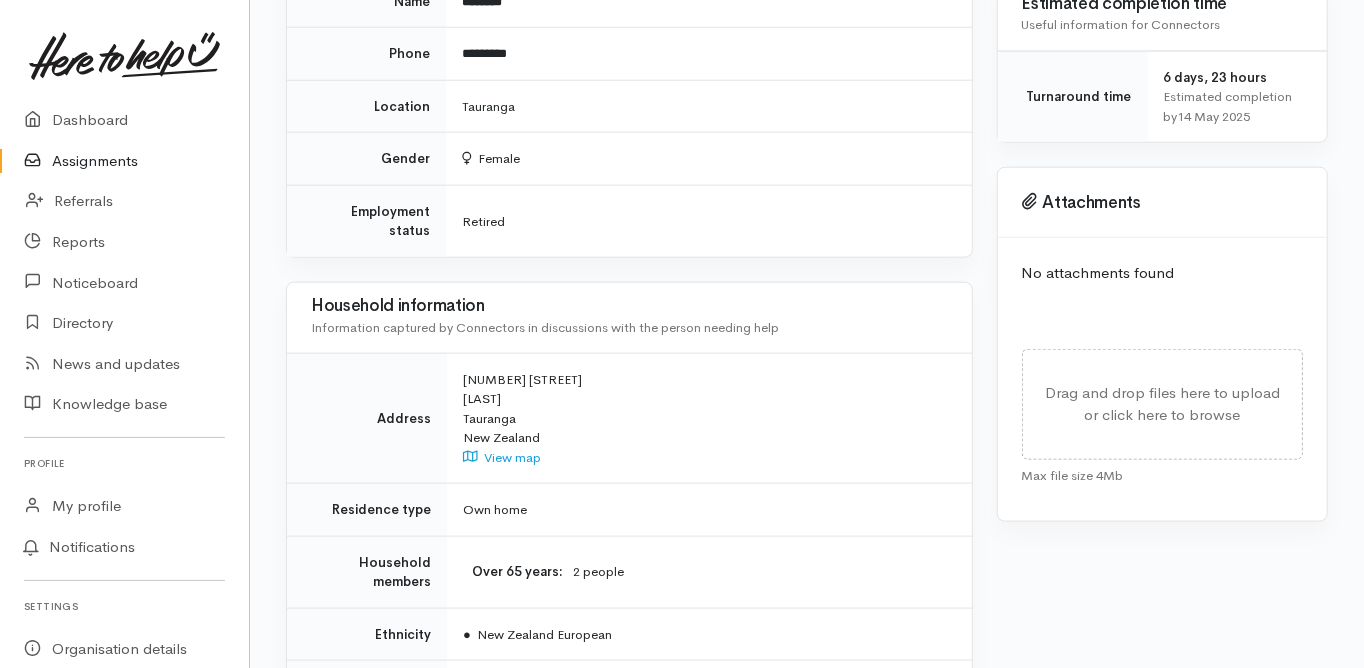 scroll, scrollTop: 1360, scrollLeft: 0, axis: vertical 